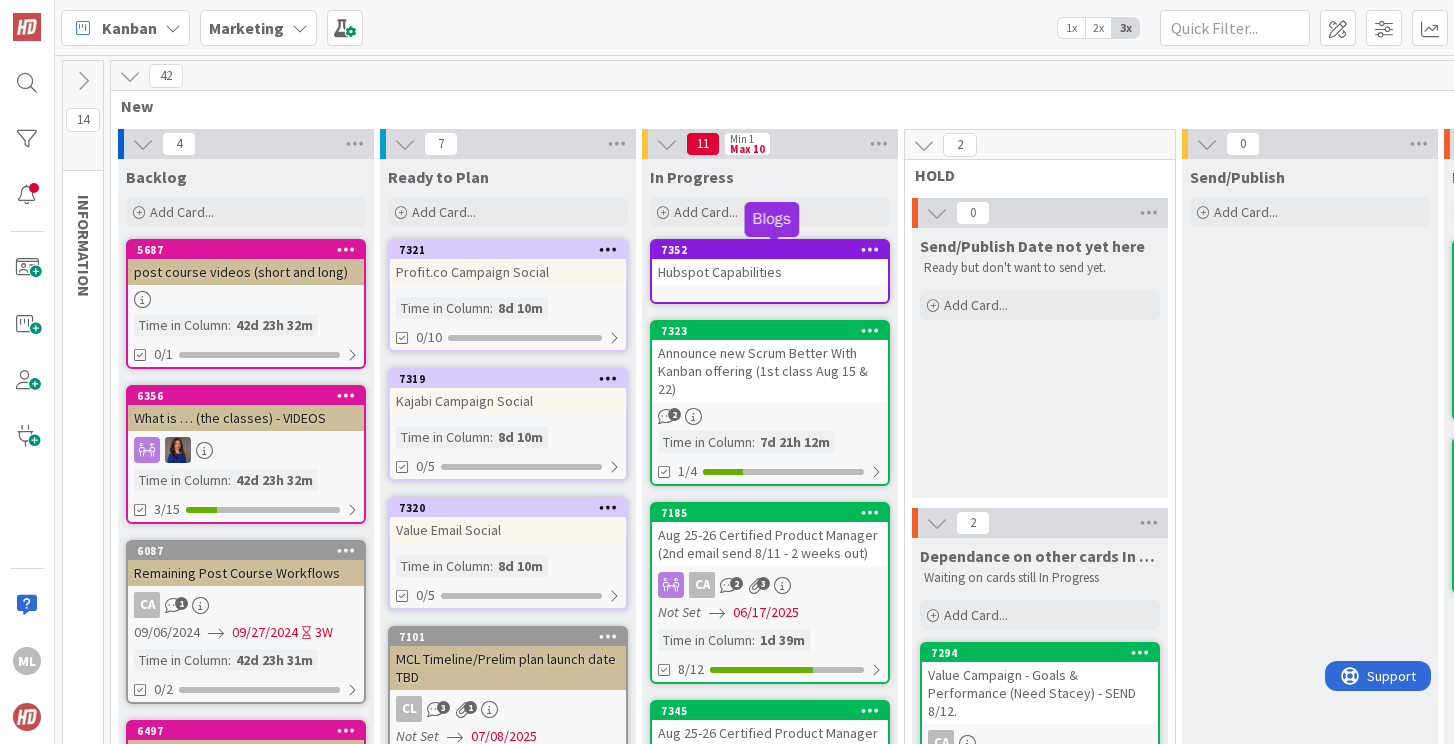 scroll, scrollTop: 0, scrollLeft: 0, axis: both 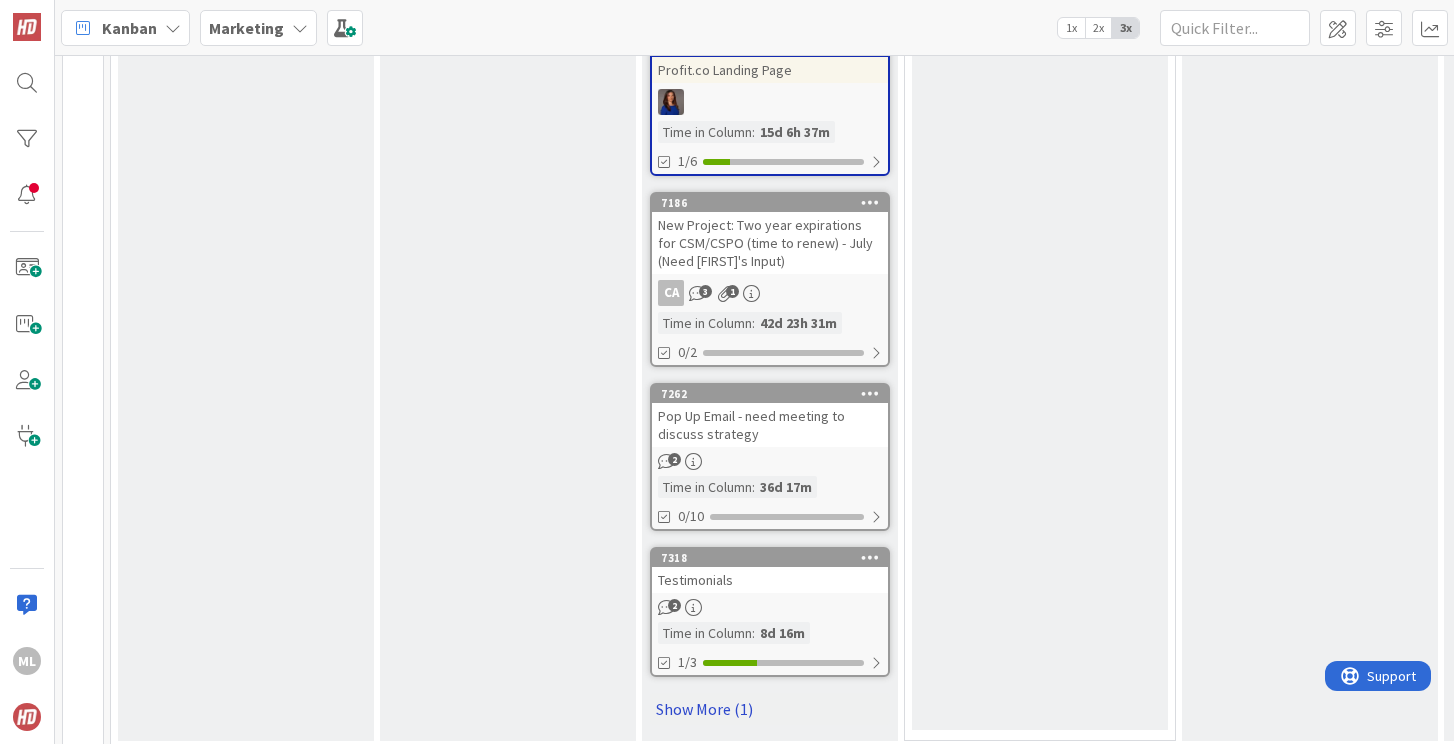 click on "Show More (1)" at bounding box center (770, 709) 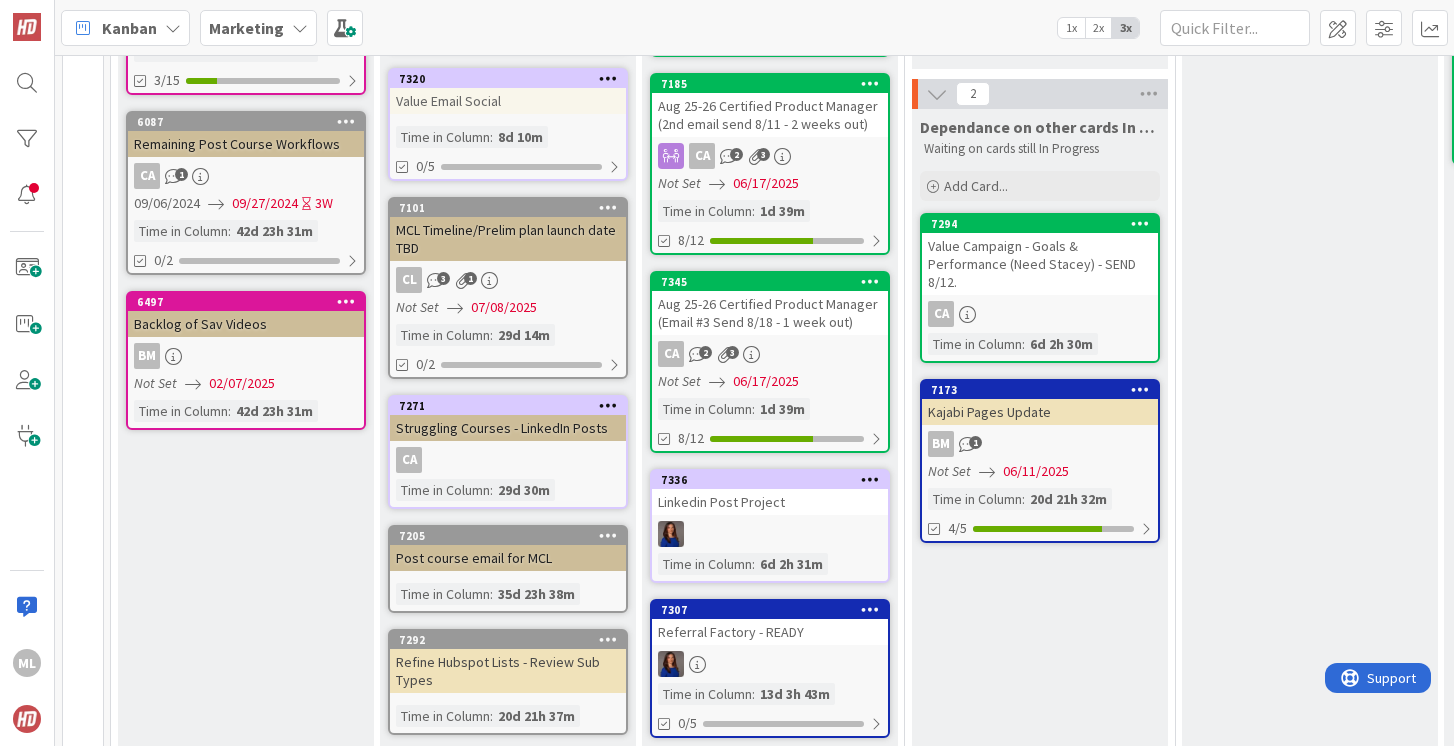 scroll, scrollTop: 0, scrollLeft: 0, axis: both 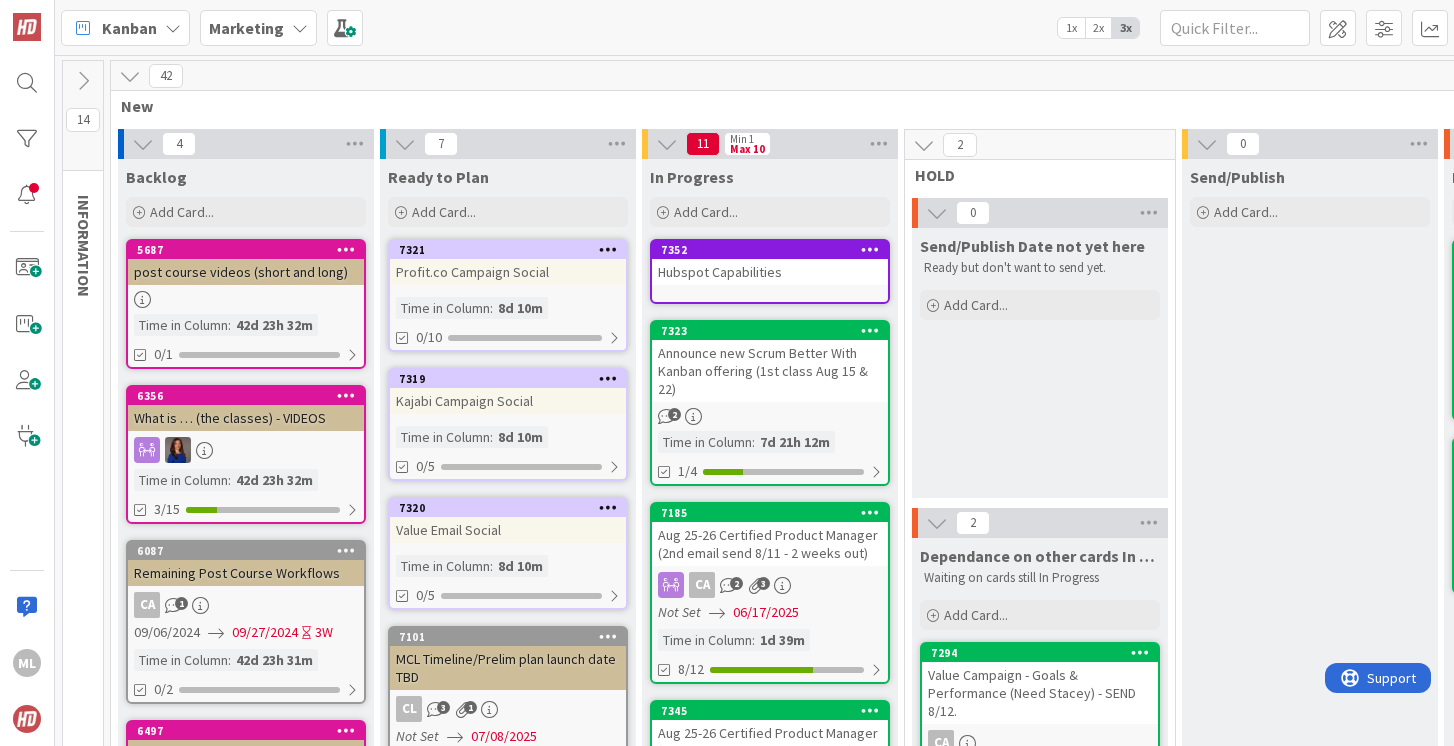 click at bounding box center [300, 28] 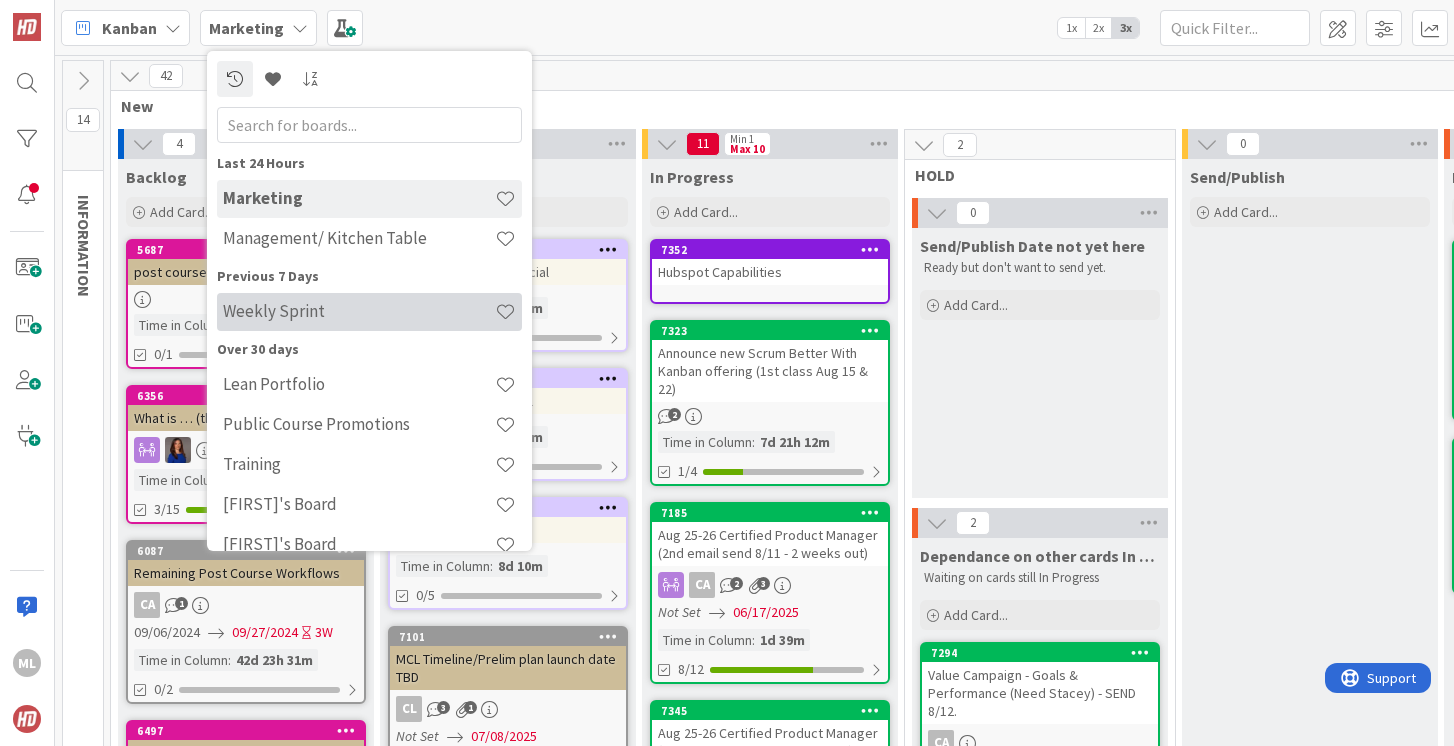 click on "Weekly Sprint" at bounding box center [359, 311] 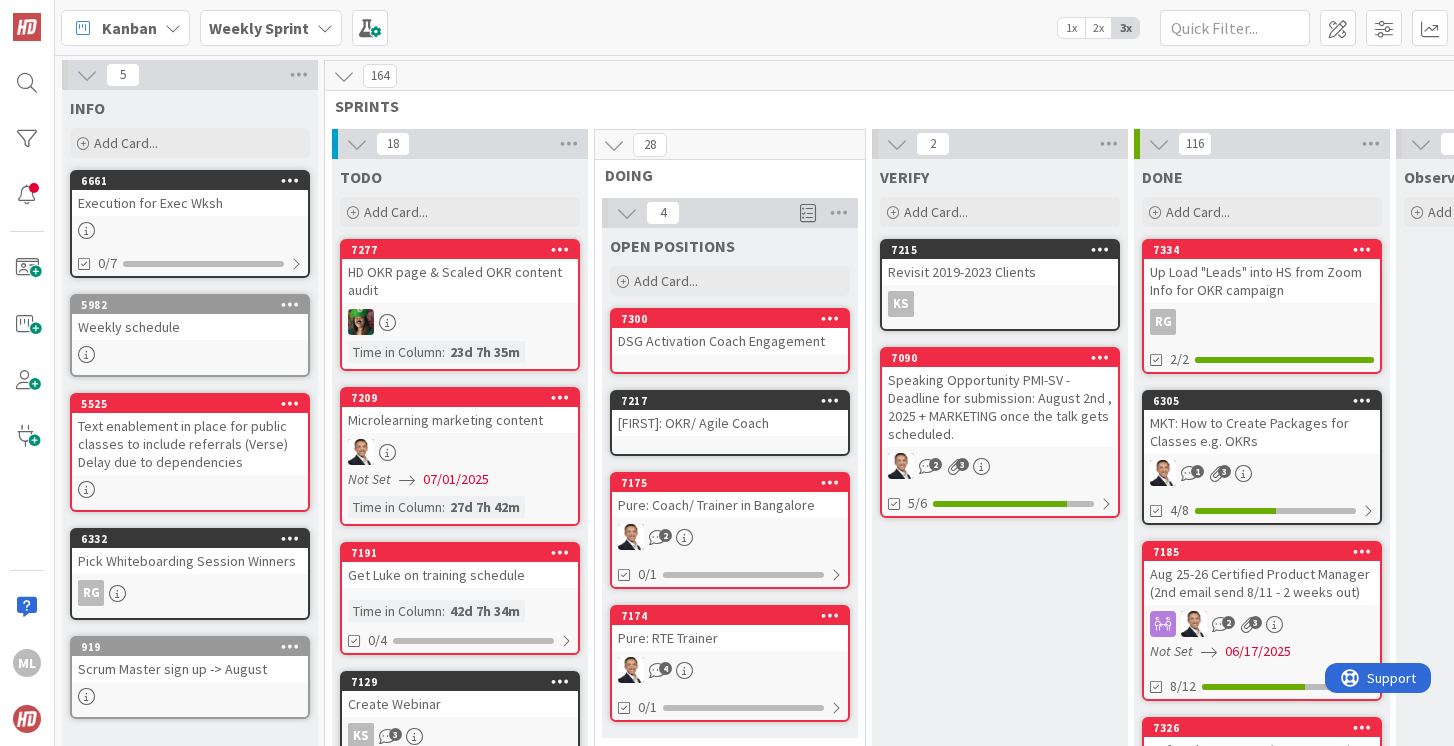 scroll, scrollTop: 0, scrollLeft: 0, axis: both 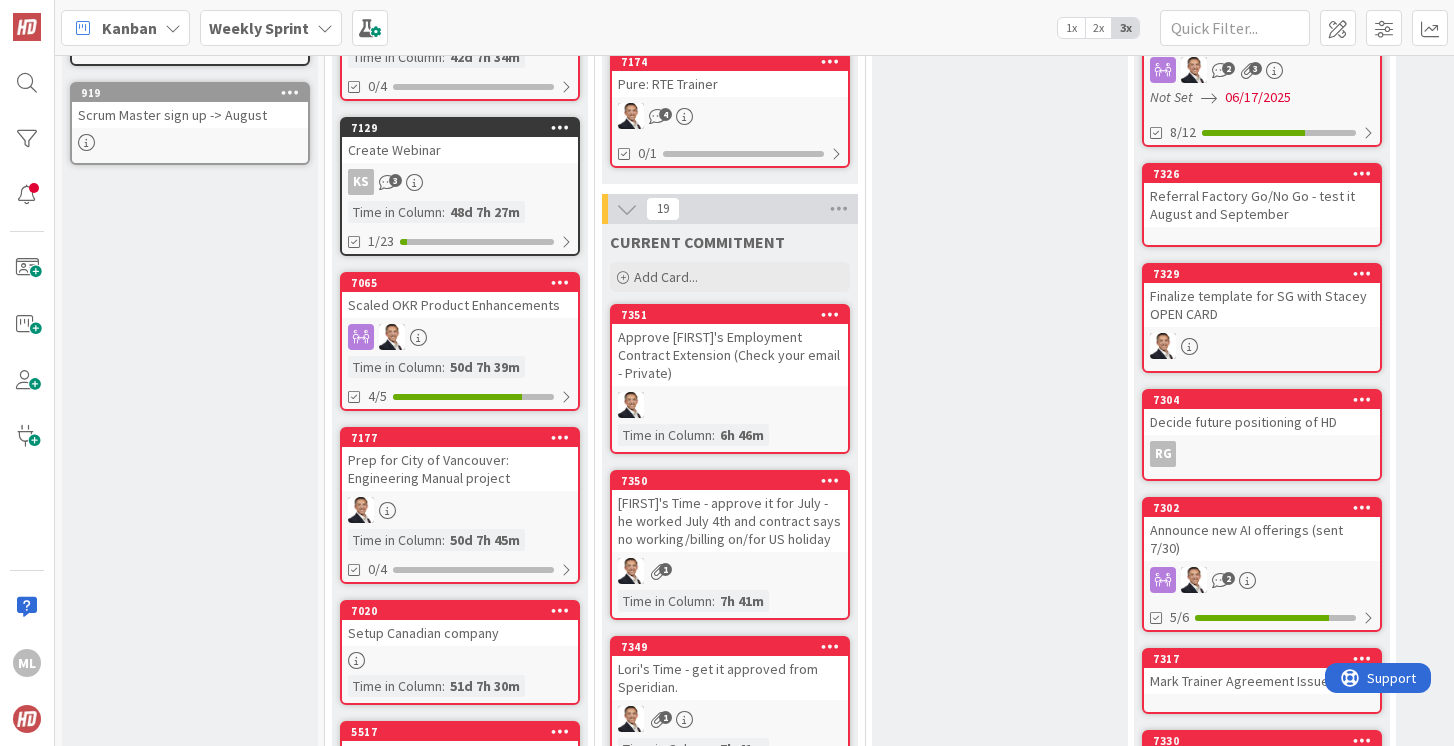 click on "Approve [FIRST]'s Employment Contract Extension (Check your email - Private)" at bounding box center (730, 355) 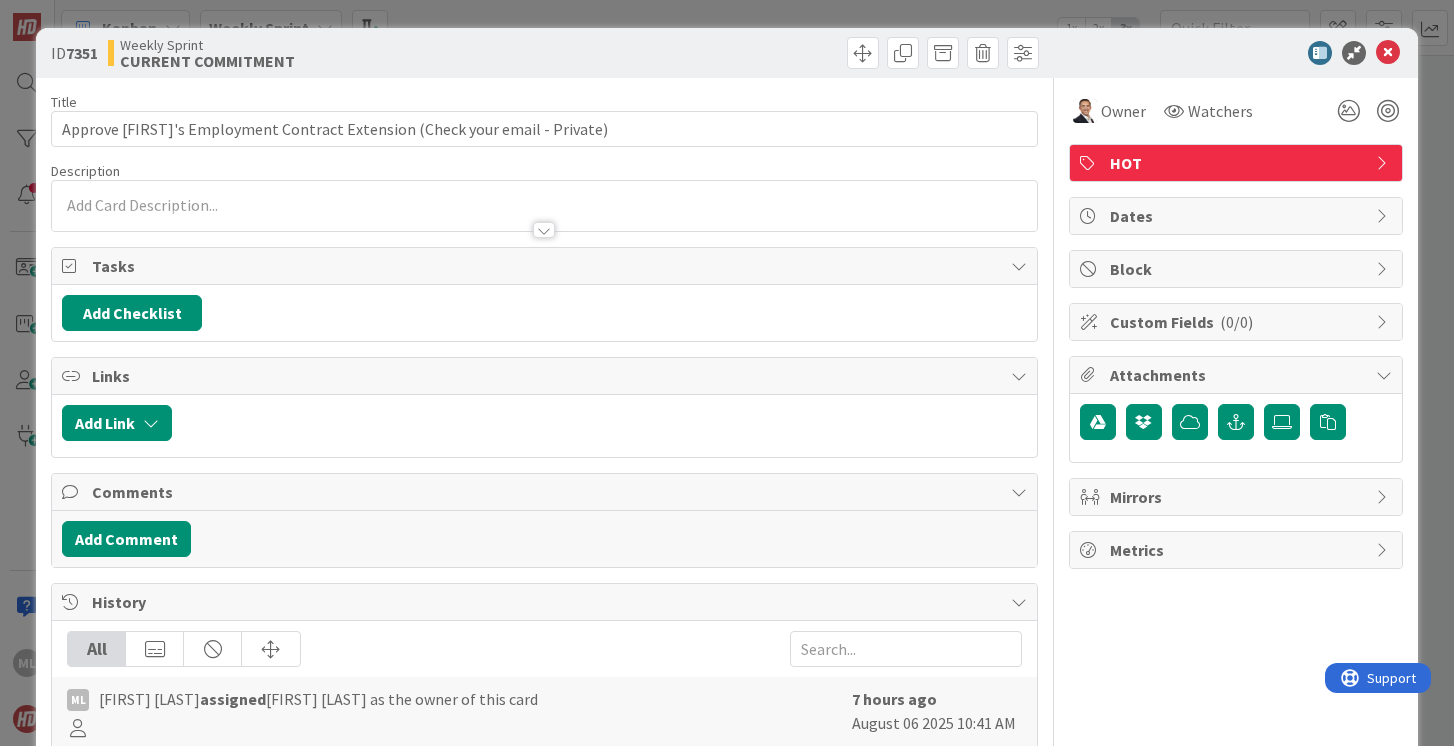 scroll, scrollTop: 0, scrollLeft: 0, axis: both 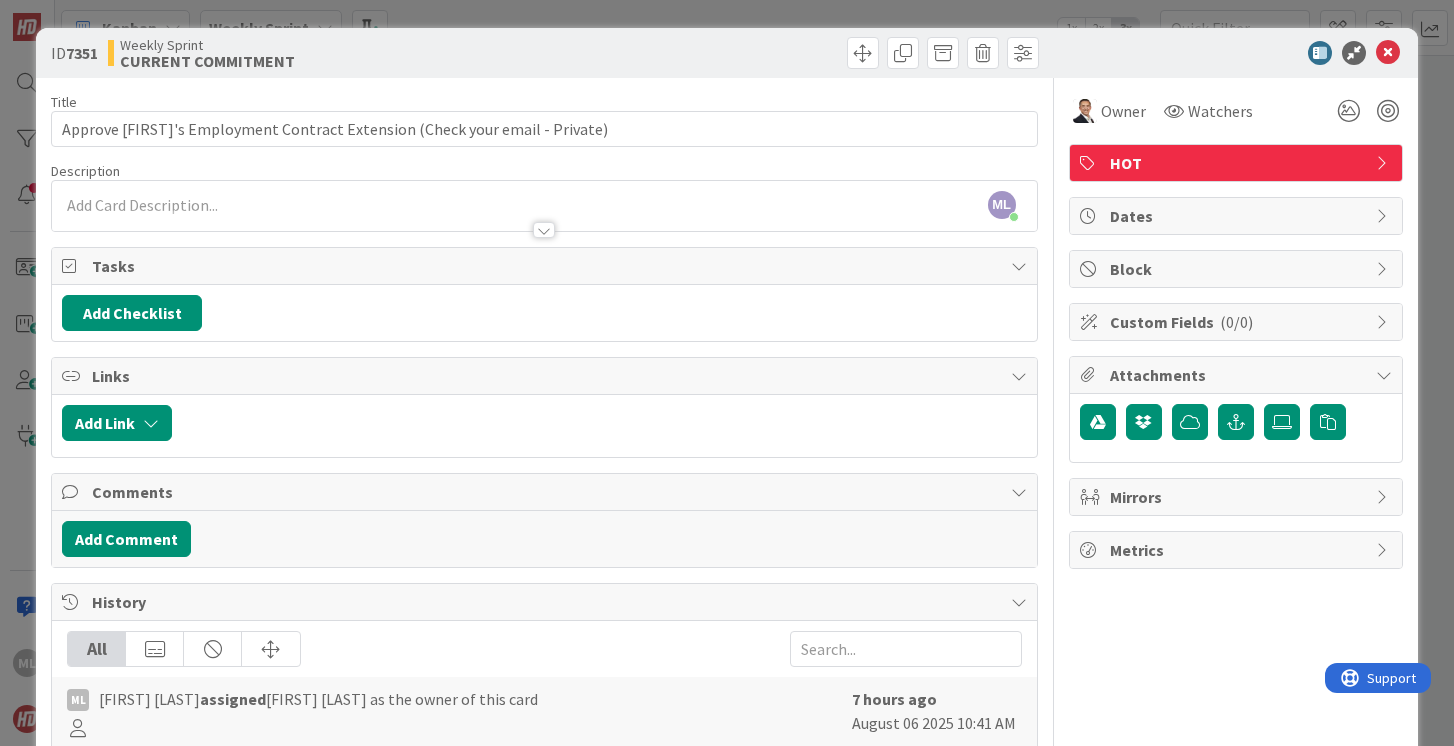 click on "ML   [FIRST] [LAST] just joined" at bounding box center [544, 206] 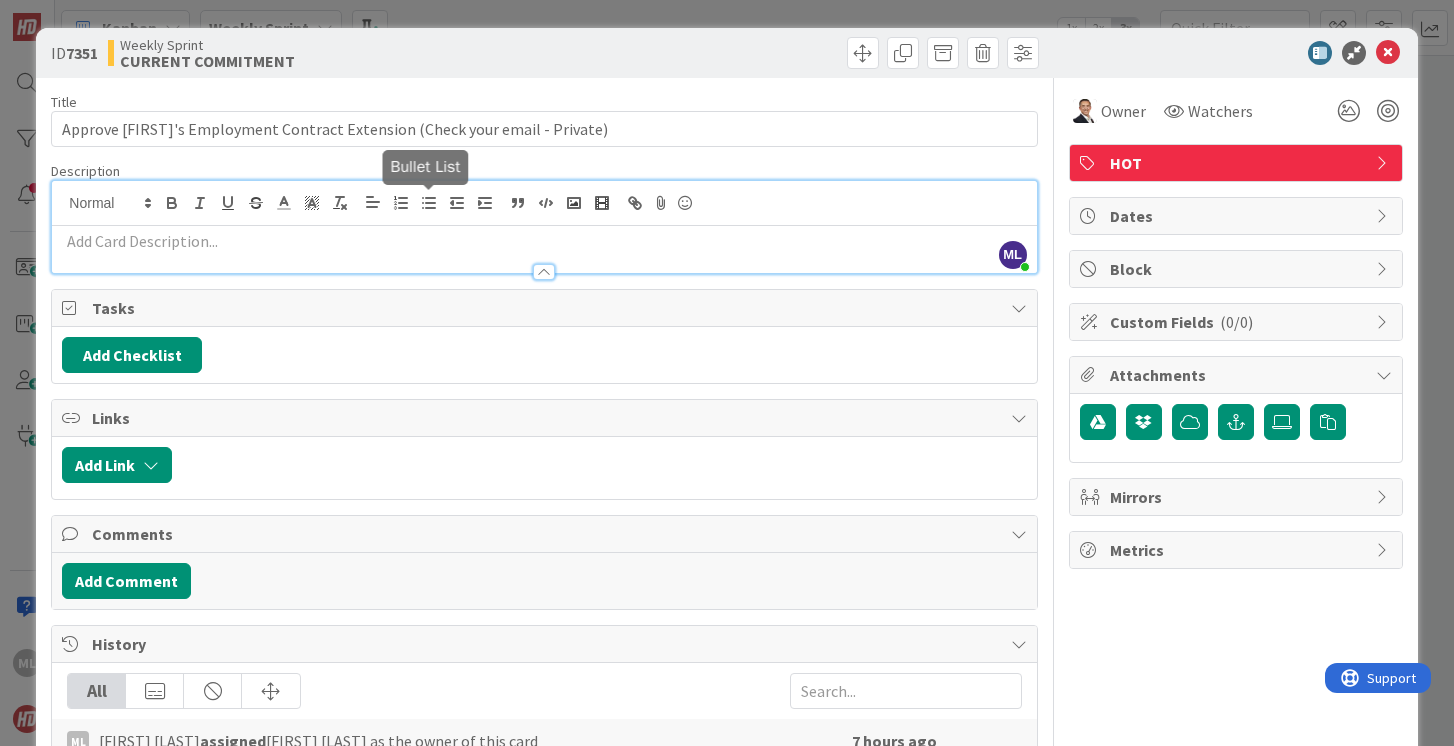 type 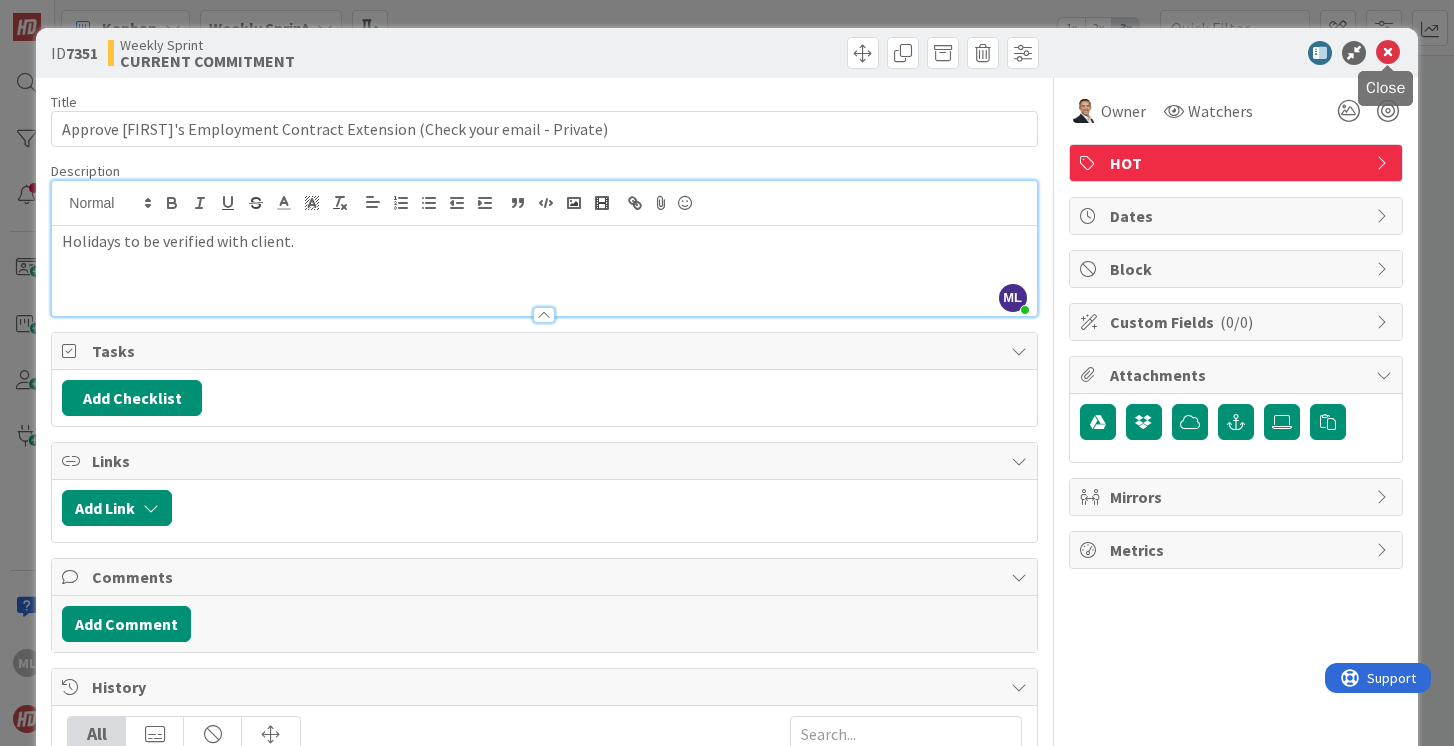 click at bounding box center [1388, 53] 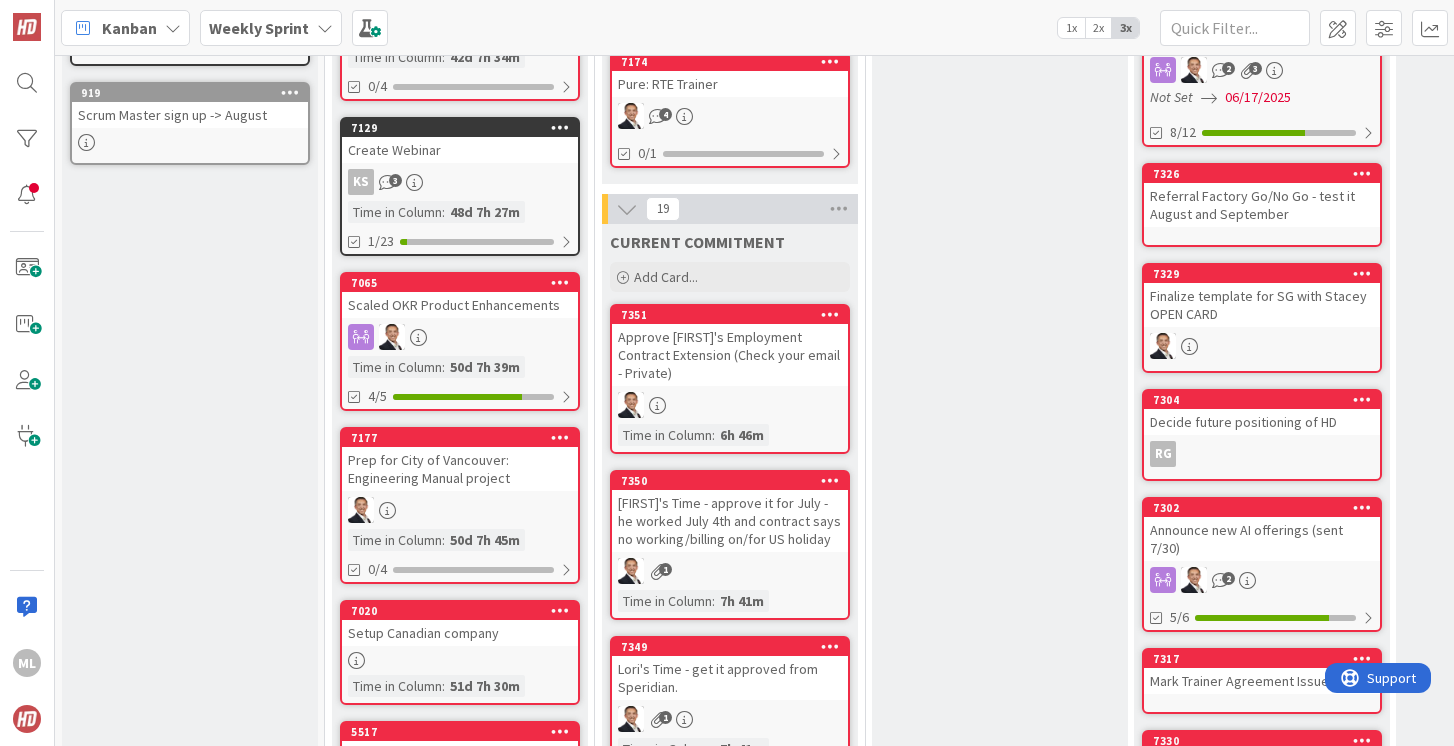 scroll, scrollTop: 0, scrollLeft: 0, axis: both 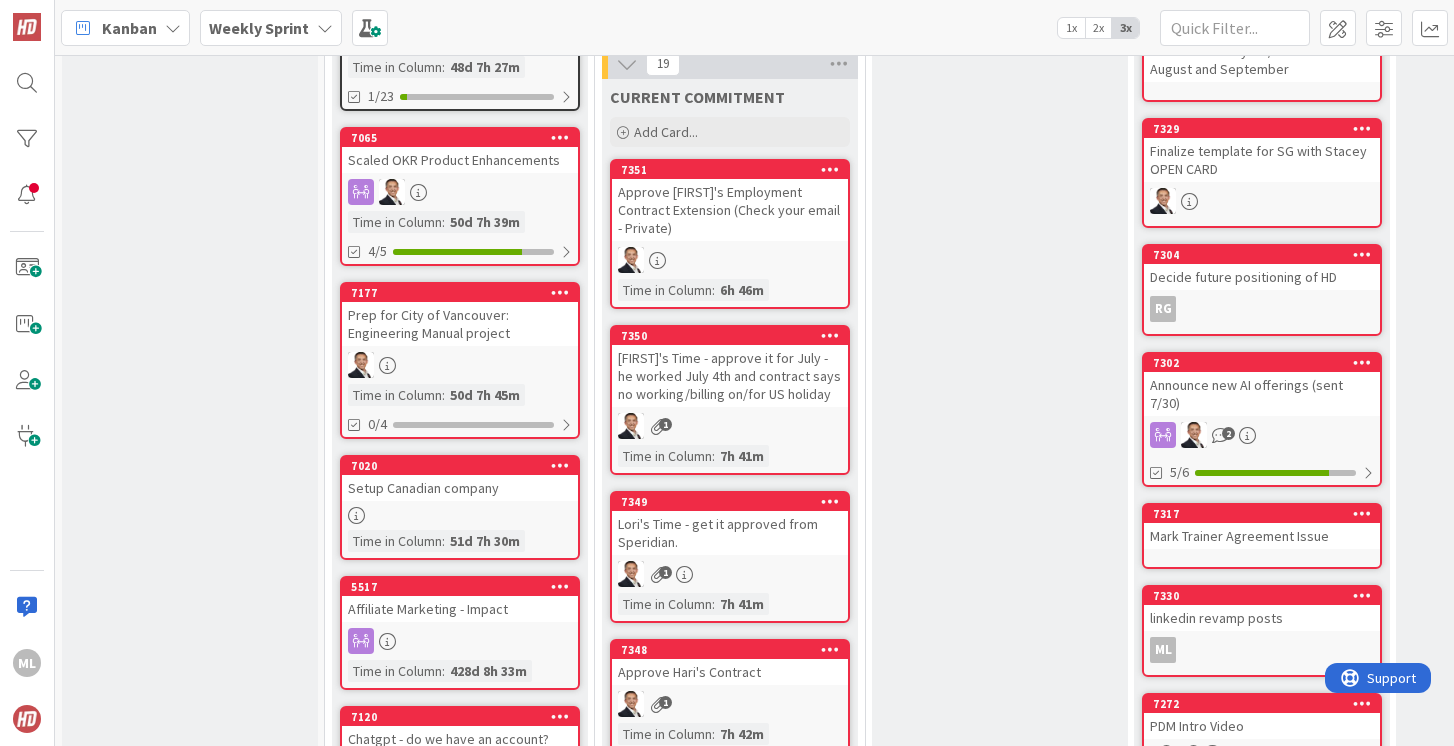 click on "[FIRST]'s Time - approve it for July - he worked July 4th and contract says no working/billing on/for US holiday" at bounding box center [730, 376] 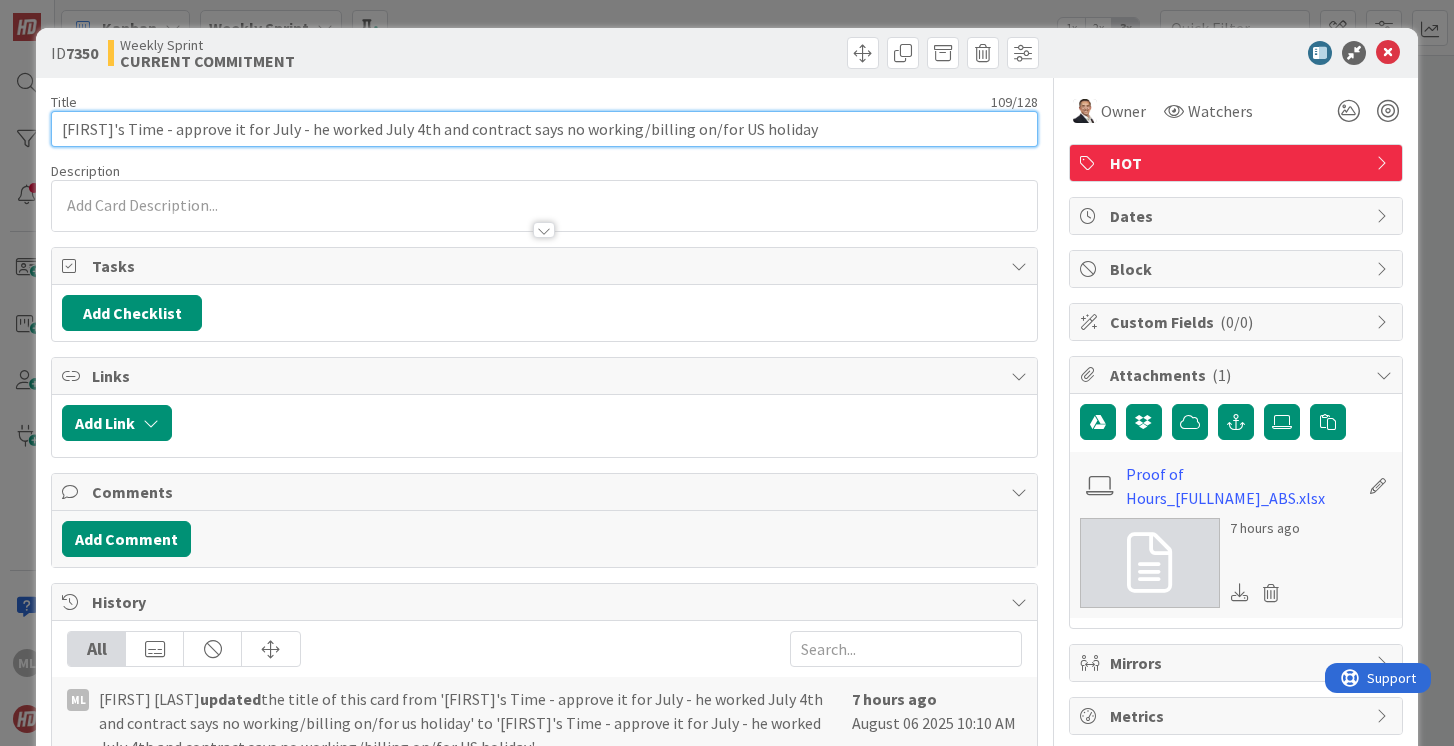 click on "[FIRST]'s Time - approve it for July - he worked July 4th and contract says no working/billing on/for US holiday" at bounding box center [544, 129] 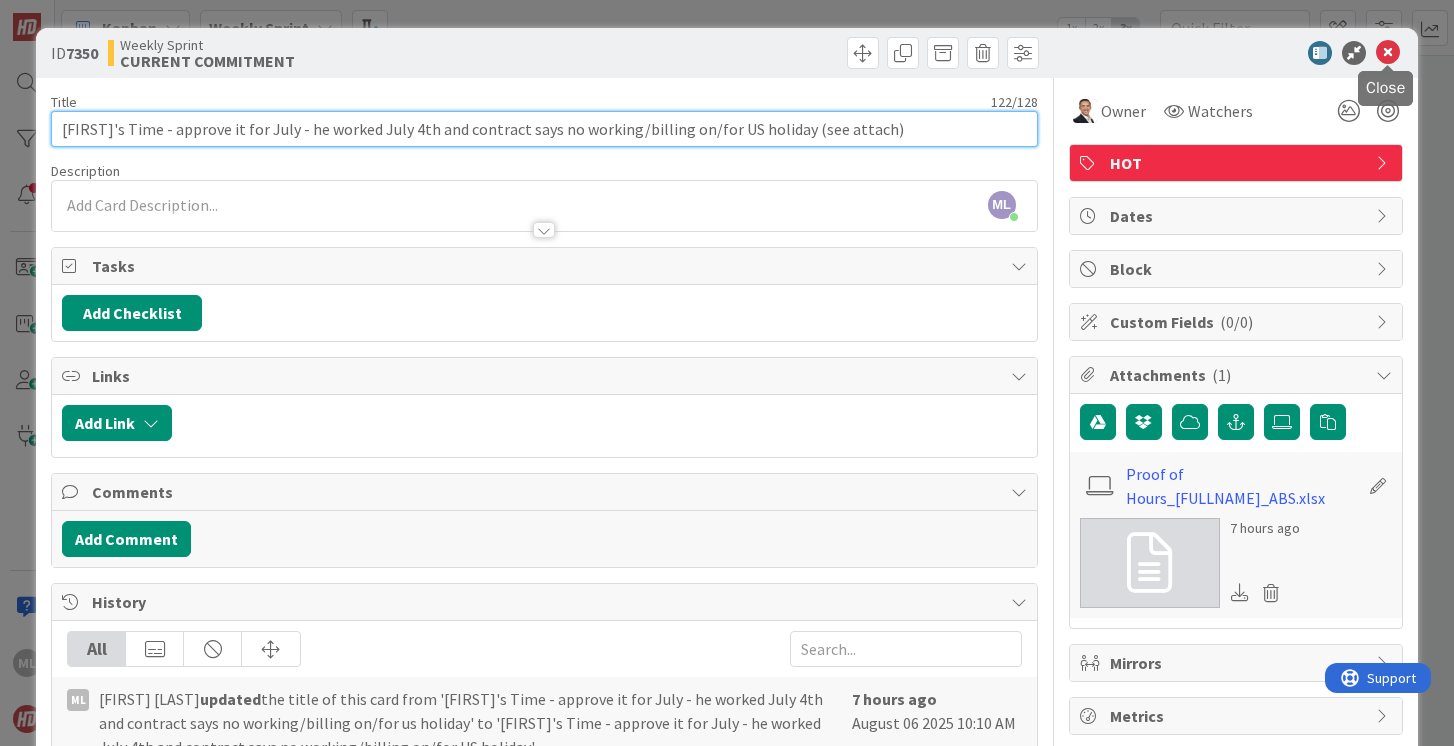 type on "[FIRST]'s Time - approve it for July - he worked July 4th and contract says no working/billing on/for US holiday (see attach)" 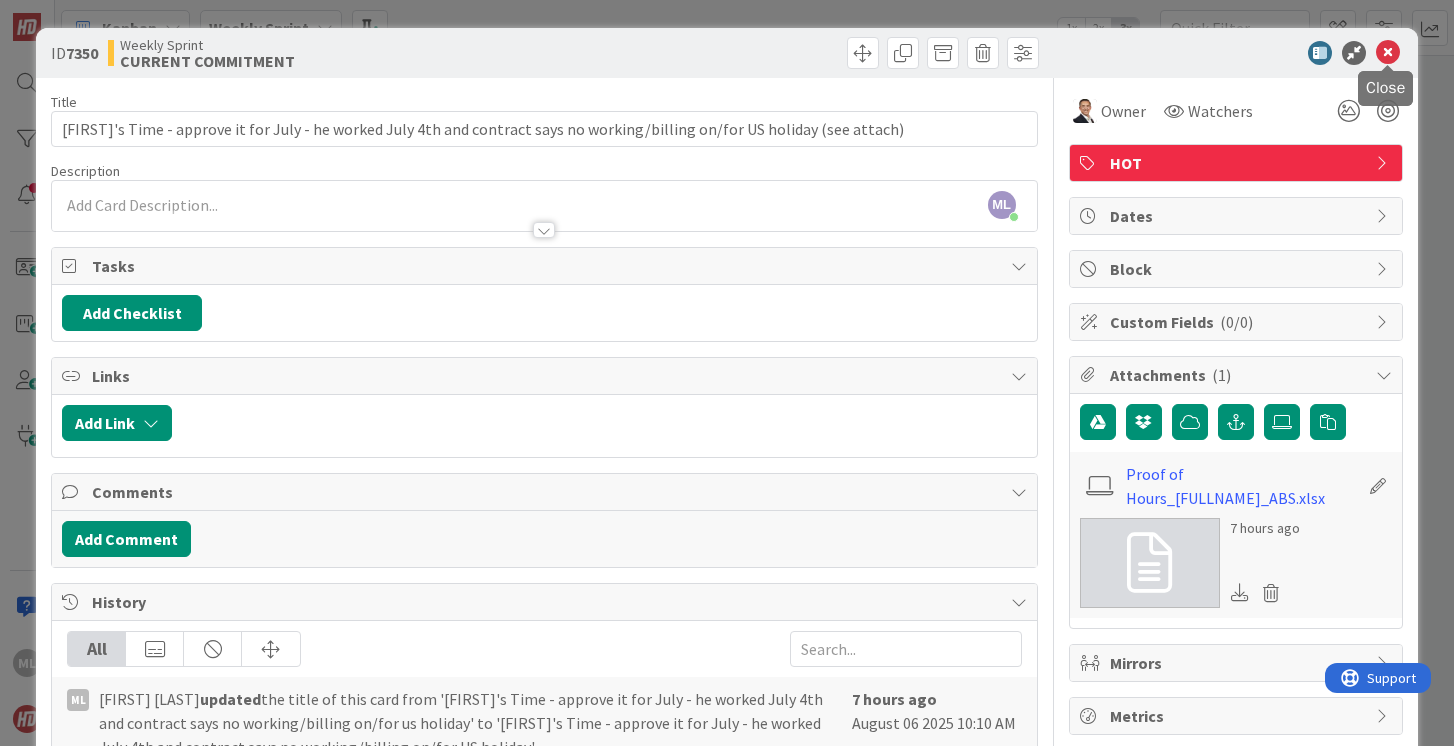 click at bounding box center [1388, 53] 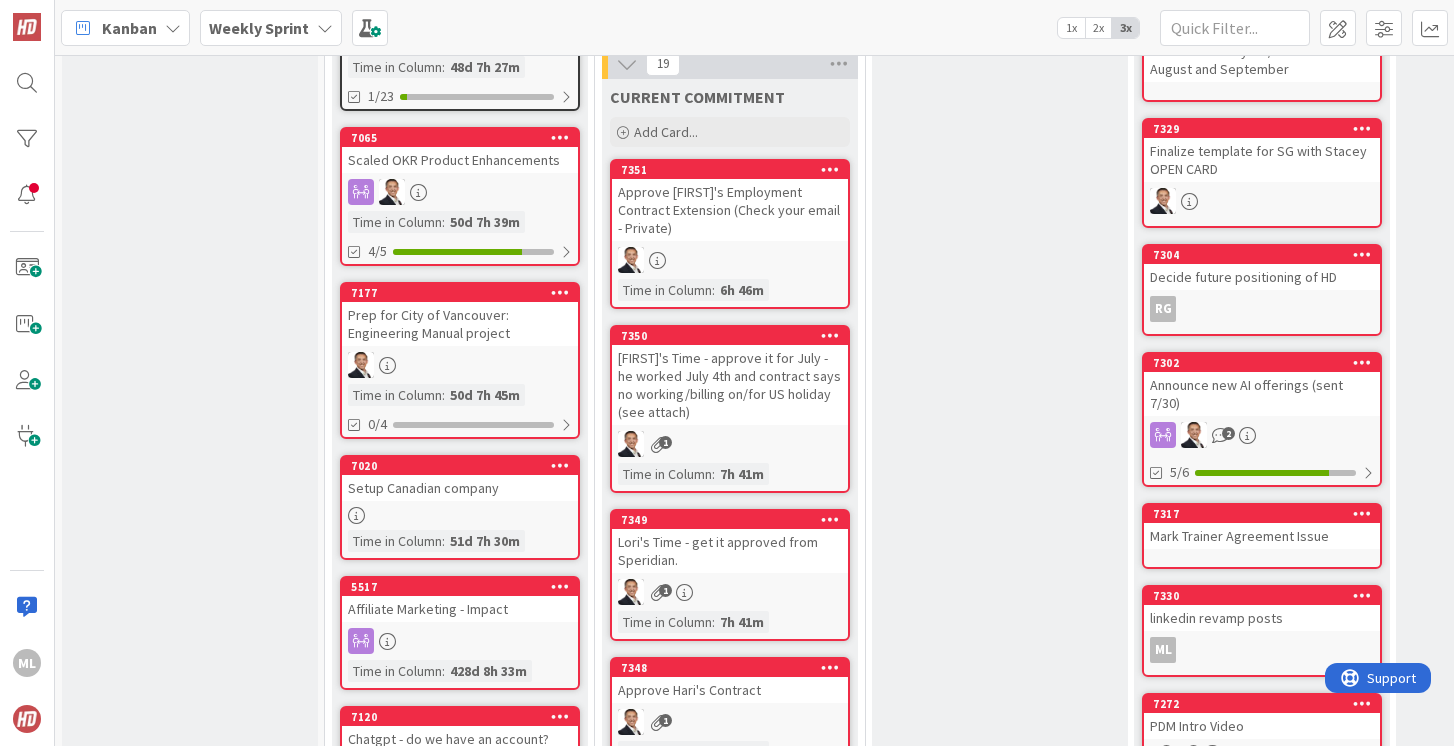 click on "Lori's Time - get it approved from Speridian." at bounding box center [730, 551] 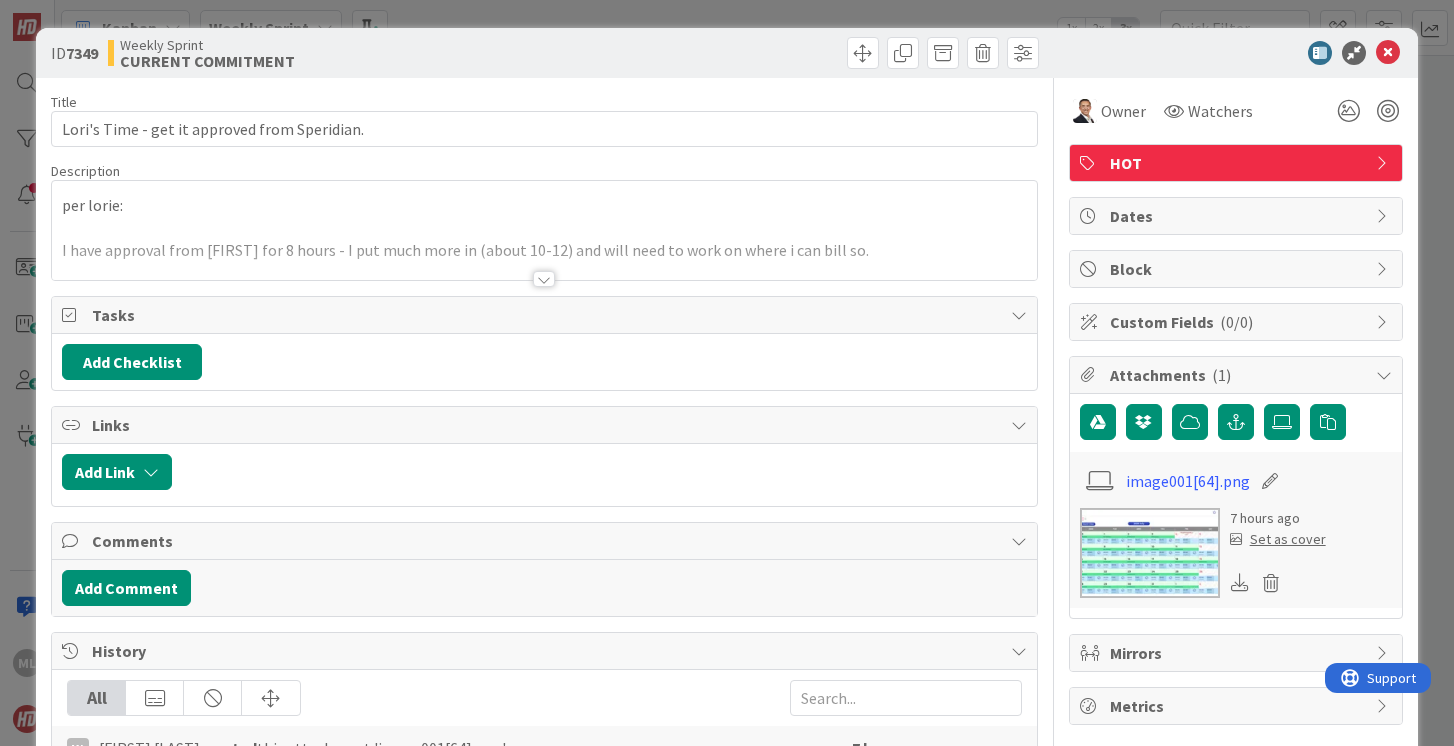 scroll, scrollTop: 0, scrollLeft: 0, axis: both 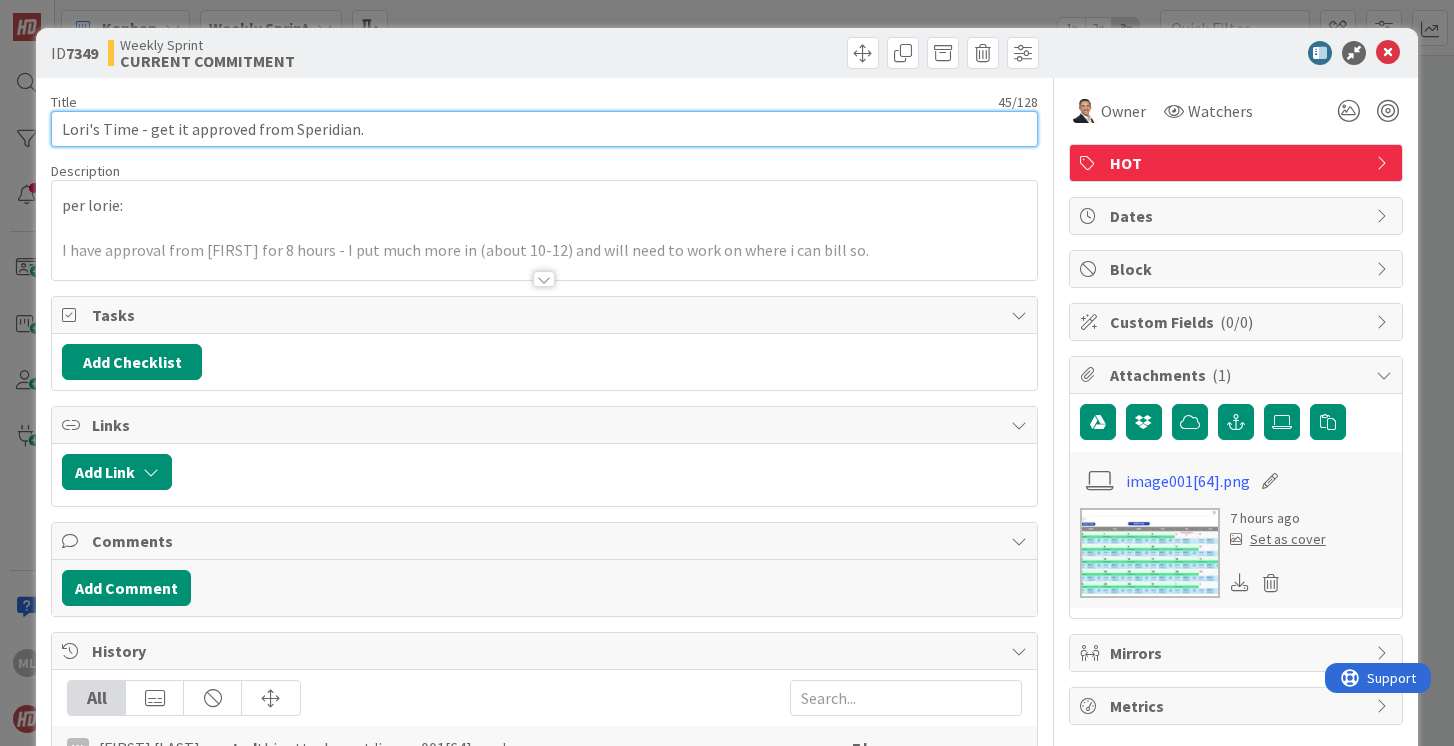 click on "Lori's Time - get it approved from Speridian." at bounding box center [544, 129] 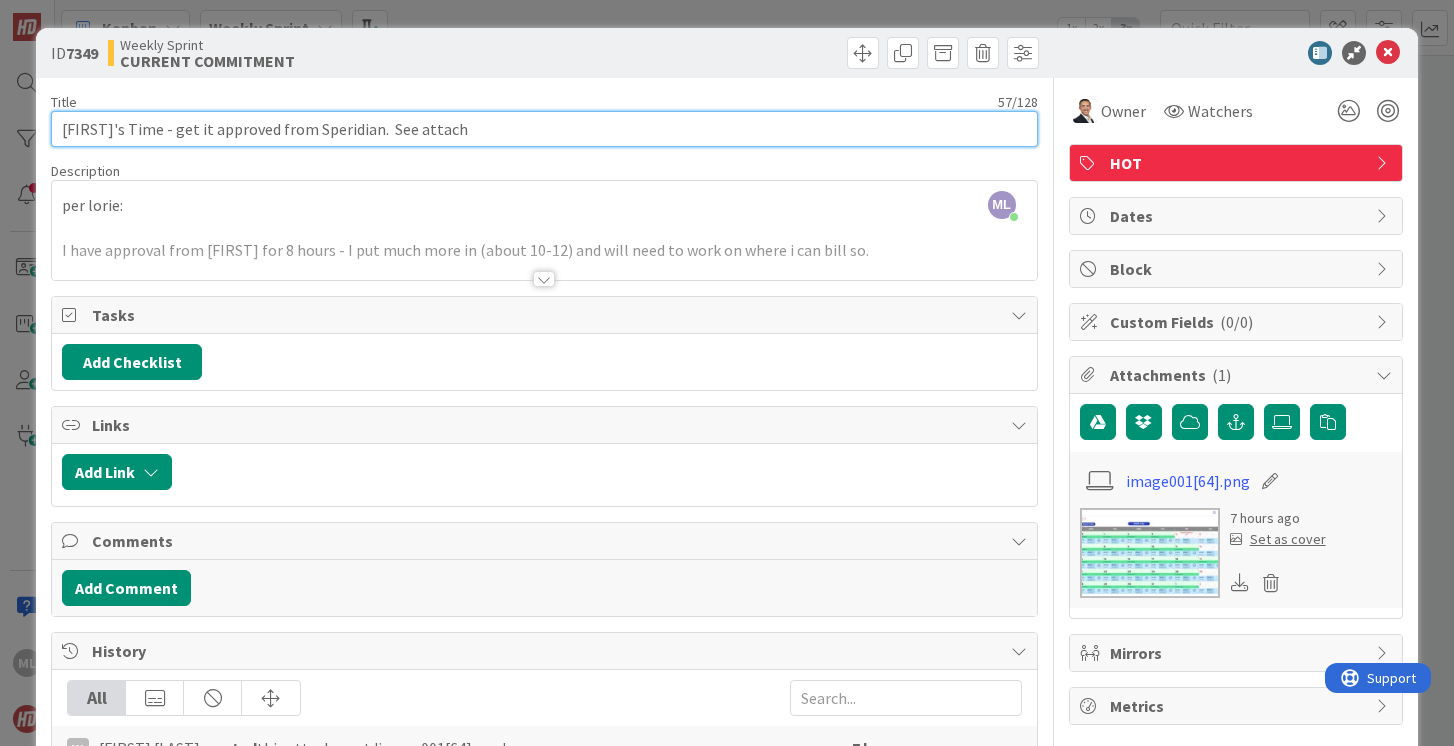 type on "[FIRST]'s Time - get it approved from Speridian.  See attach" 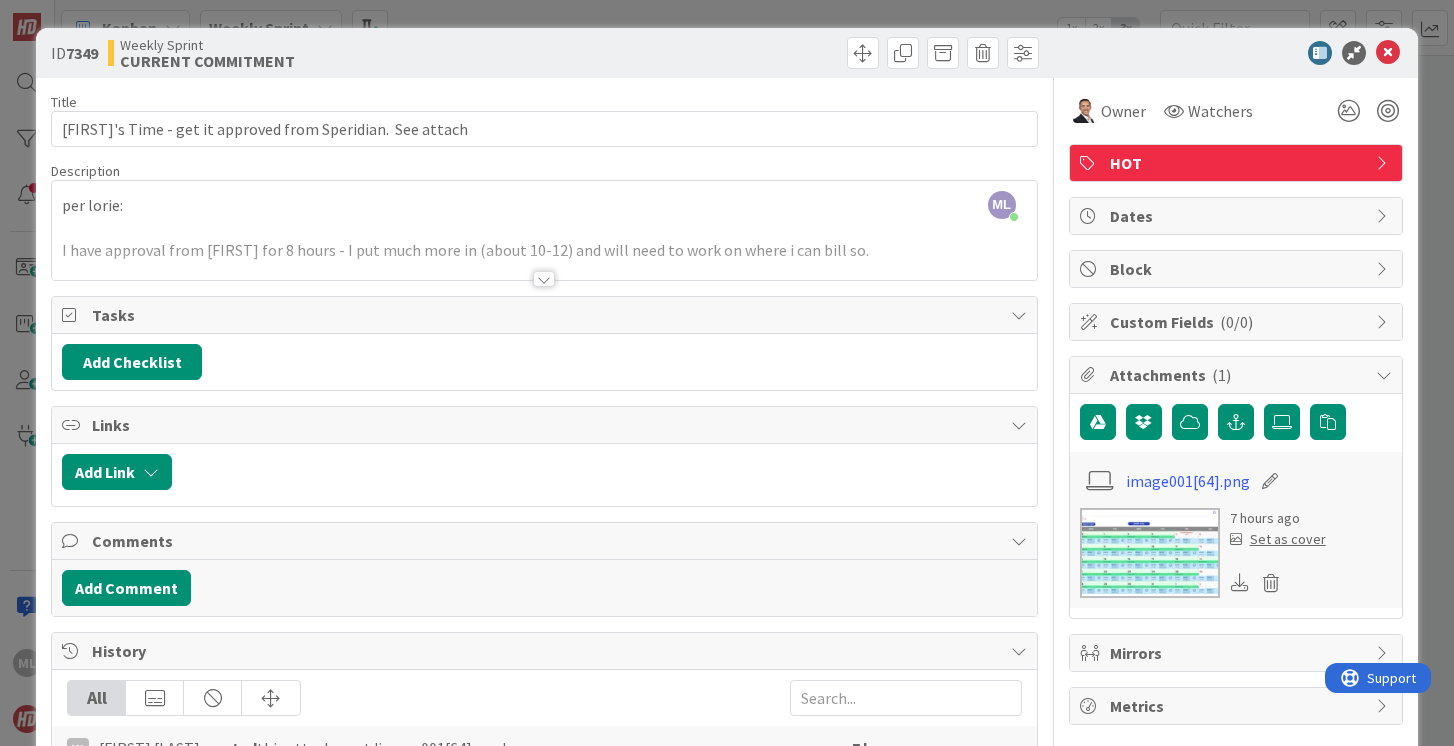 click at bounding box center [544, 279] 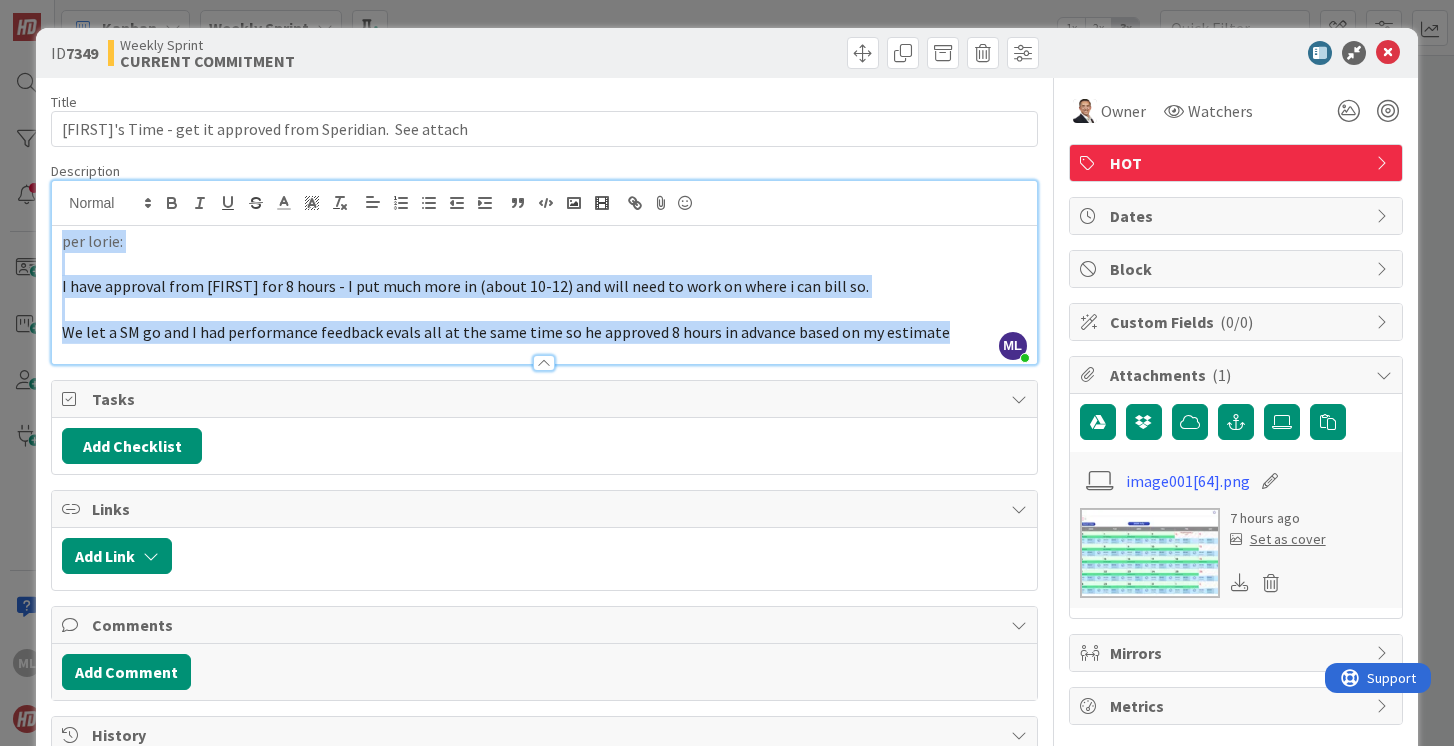 drag, startPoint x: 63, startPoint y: 241, endPoint x: 629, endPoint y: 385, distance: 584.0308 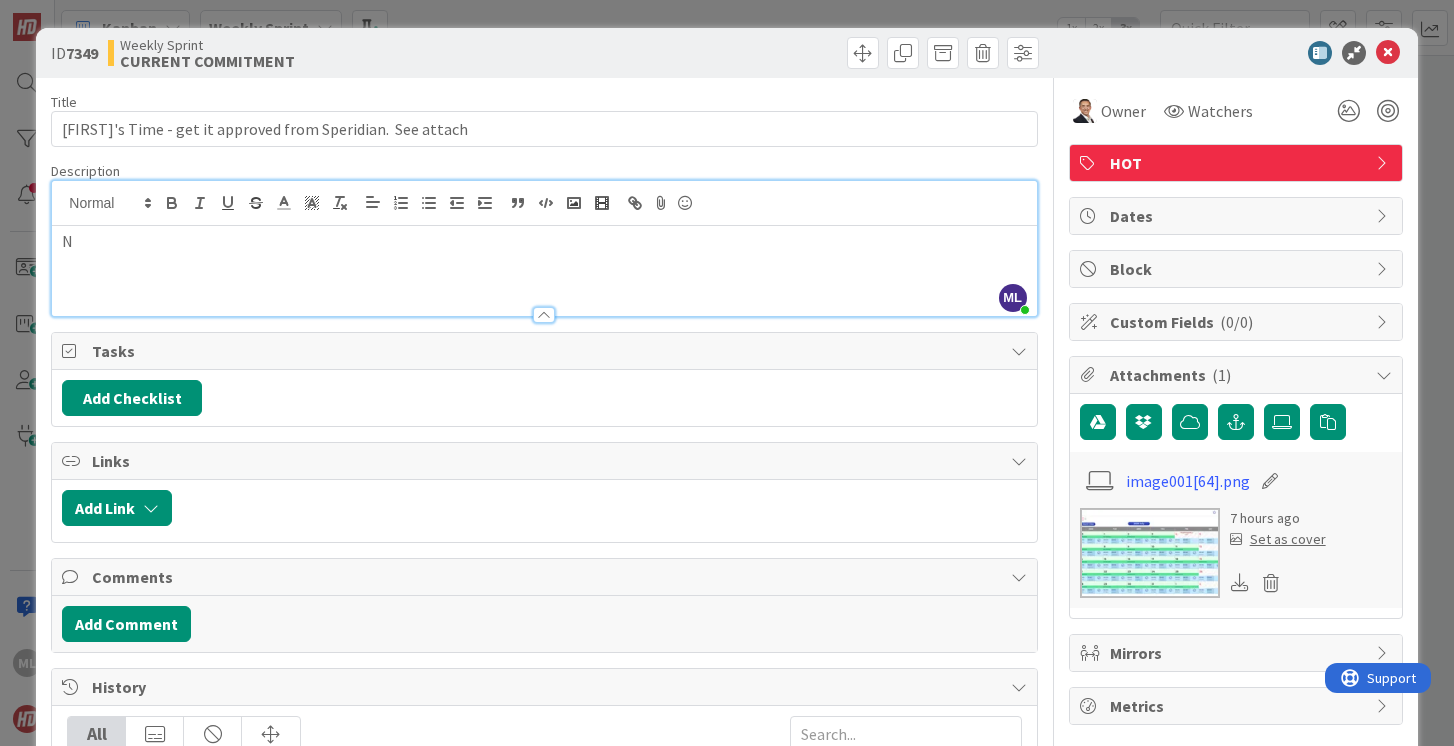 type 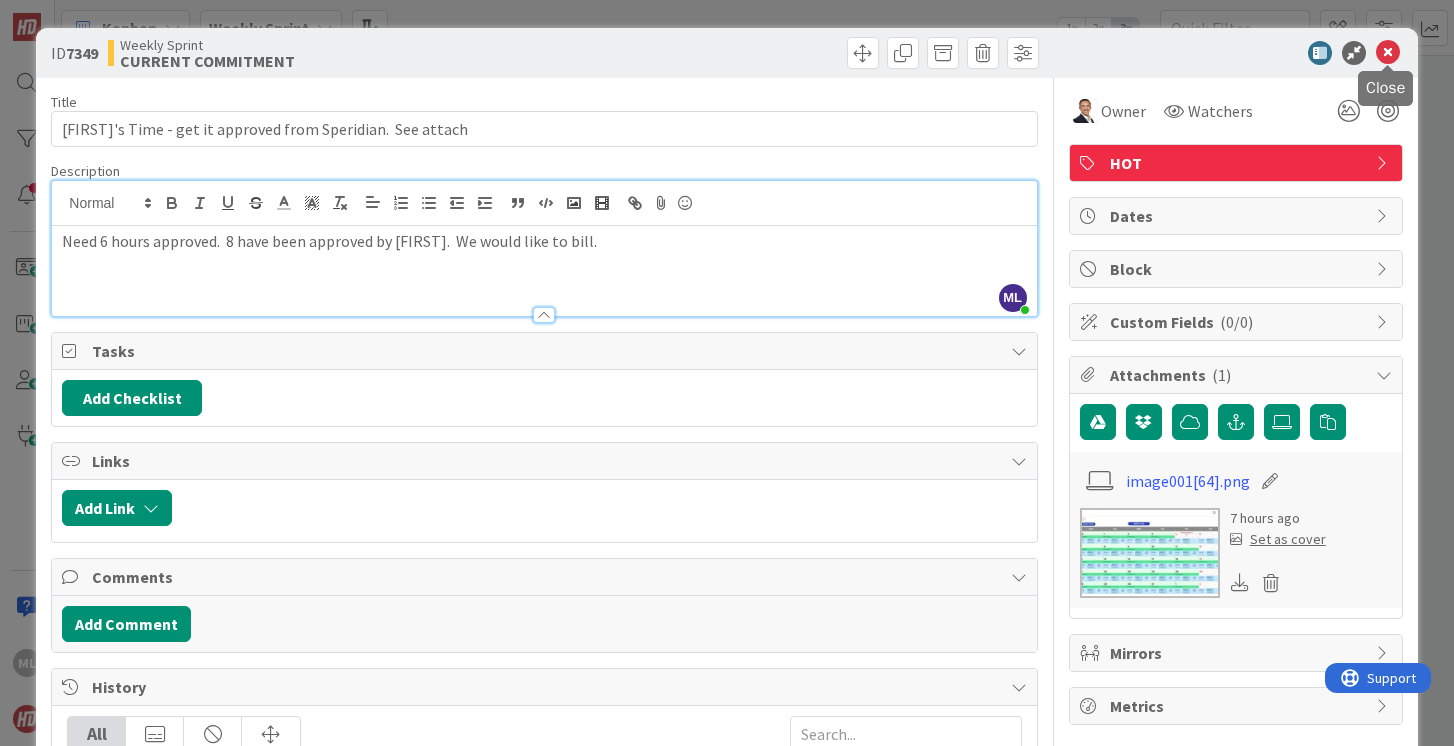 click at bounding box center (1388, 53) 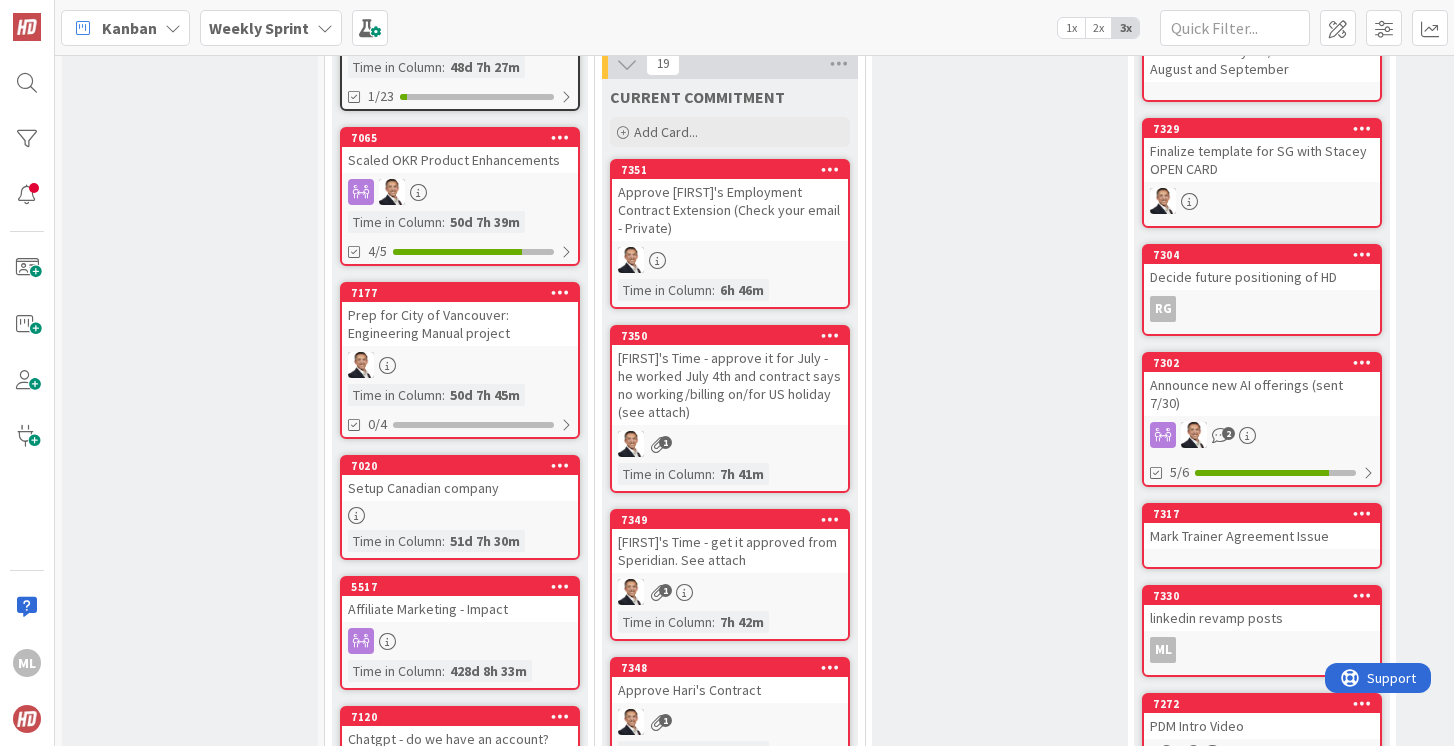 scroll, scrollTop: 0, scrollLeft: 0, axis: both 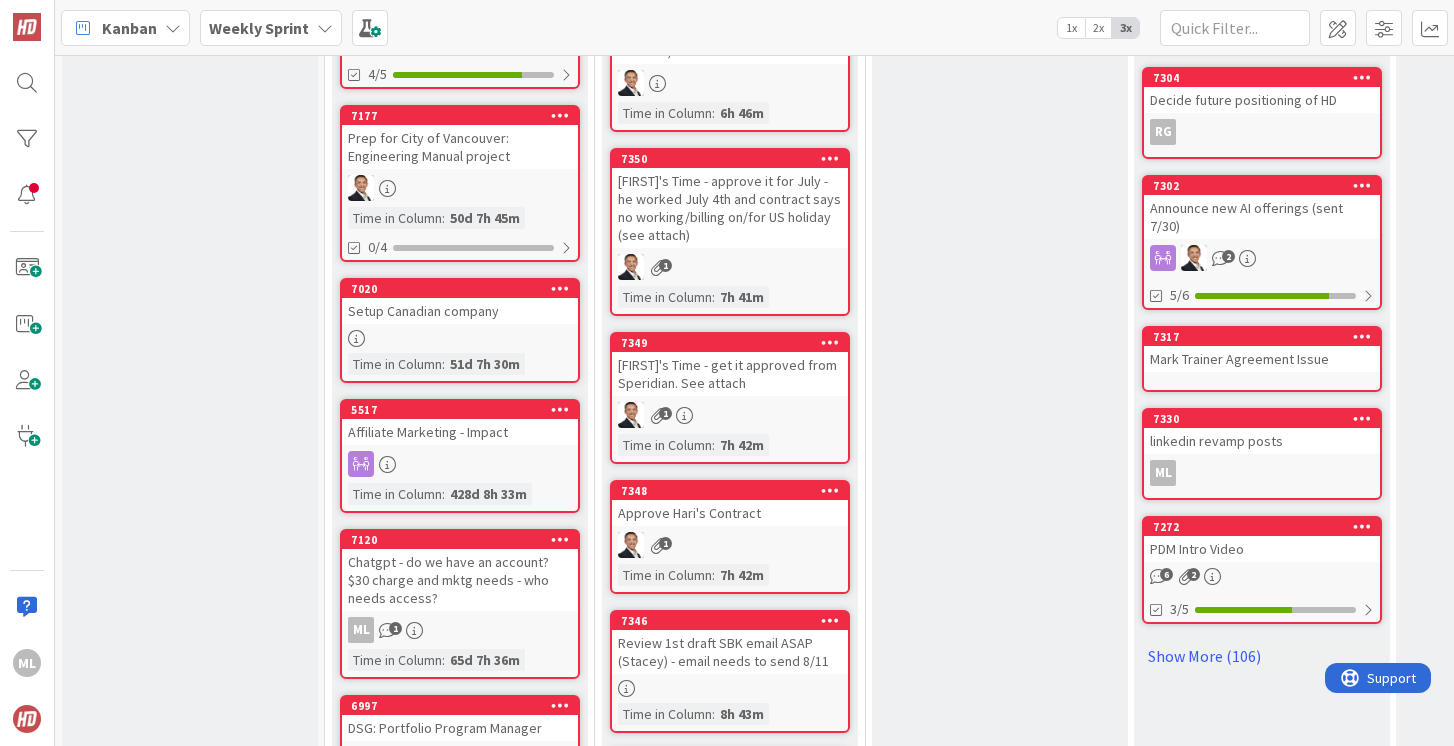 click on "1" at bounding box center (730, 545) 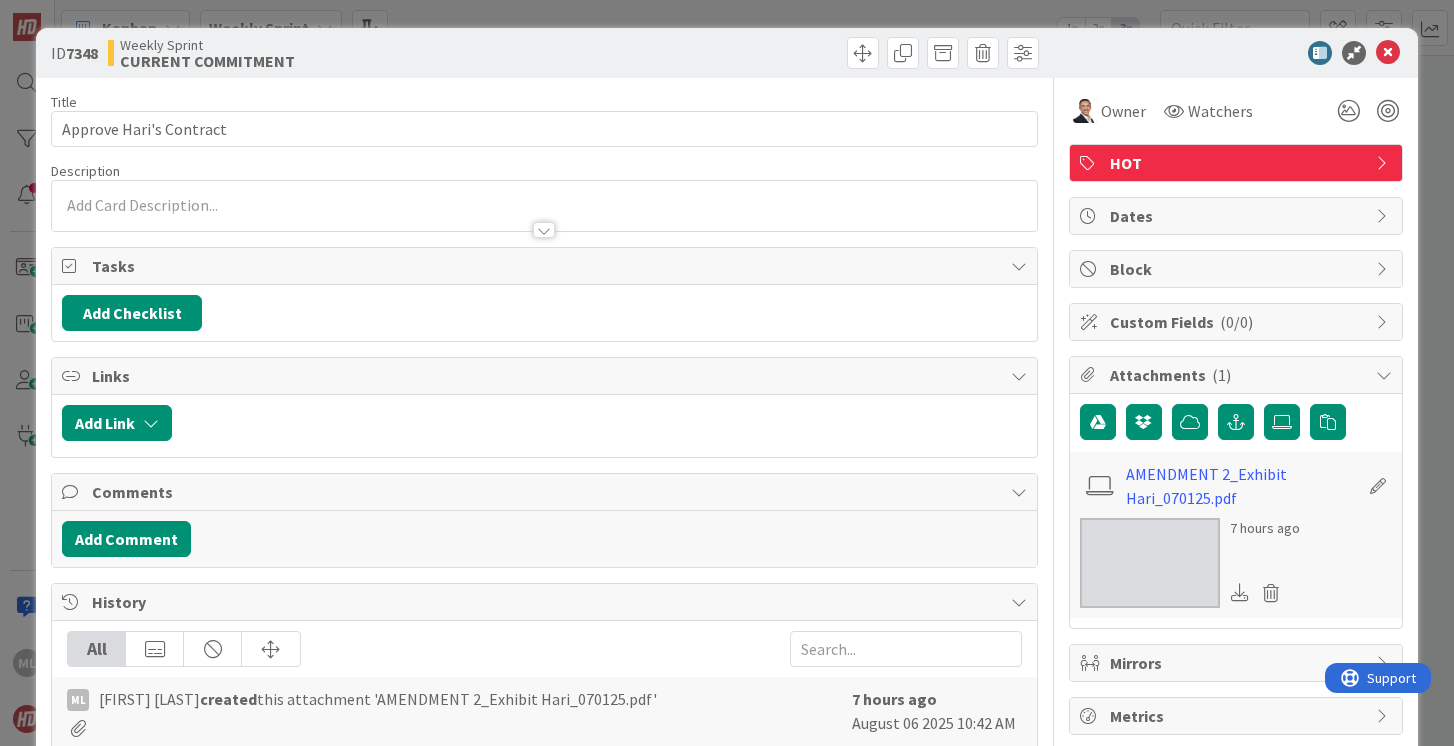 scroll, scrollTop: 0, scrollLeft: 0, axis: both 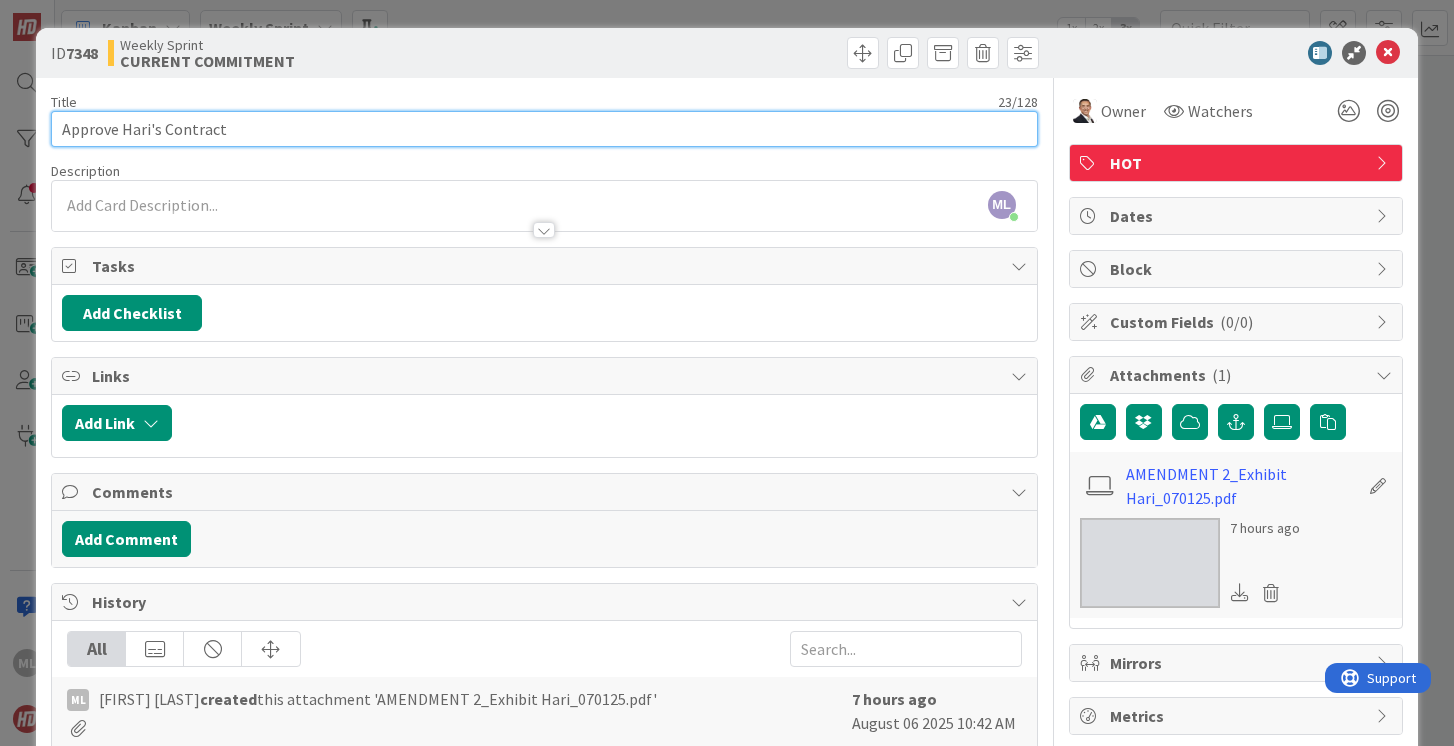 click on "Approve Hari's Contract" at bounding box center [544, 129] 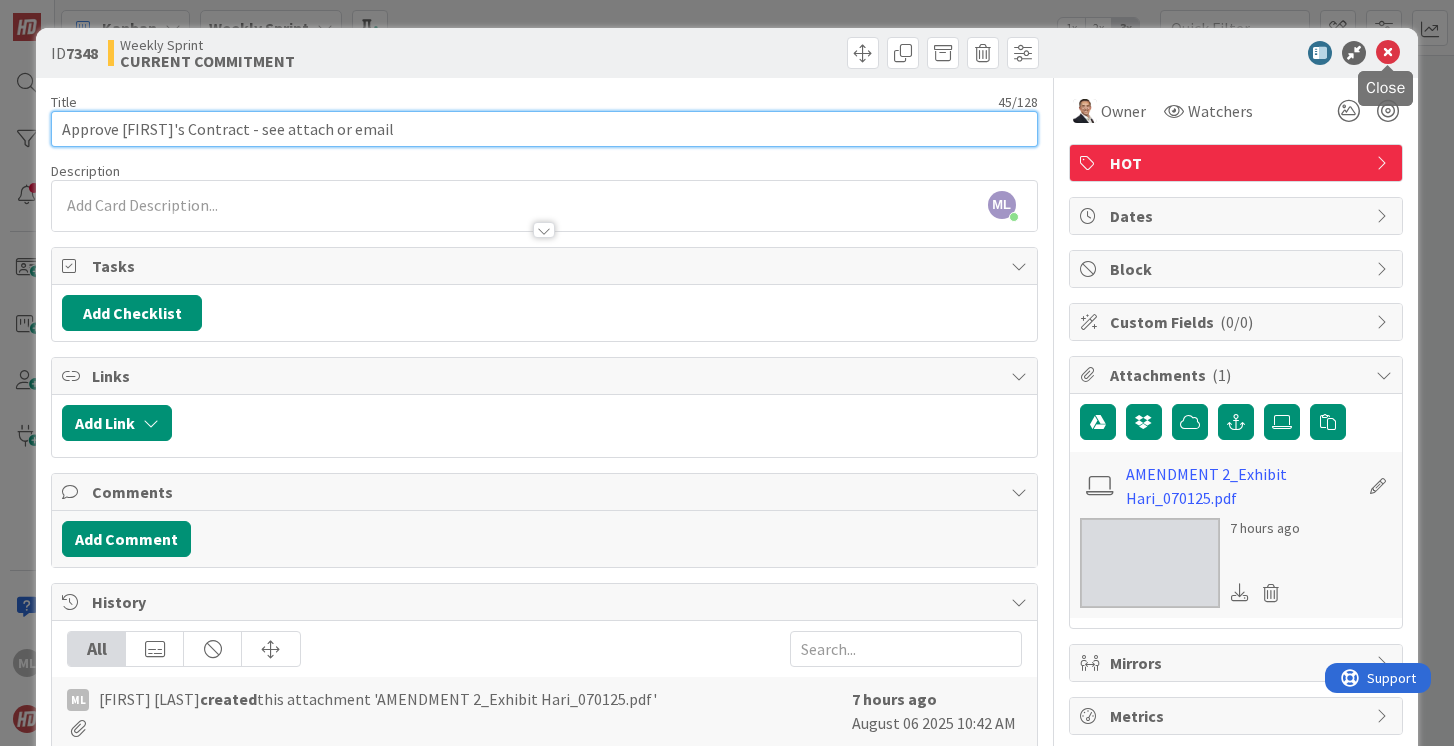 type on "Approve [FIRST]'s Contract - see attach or email" 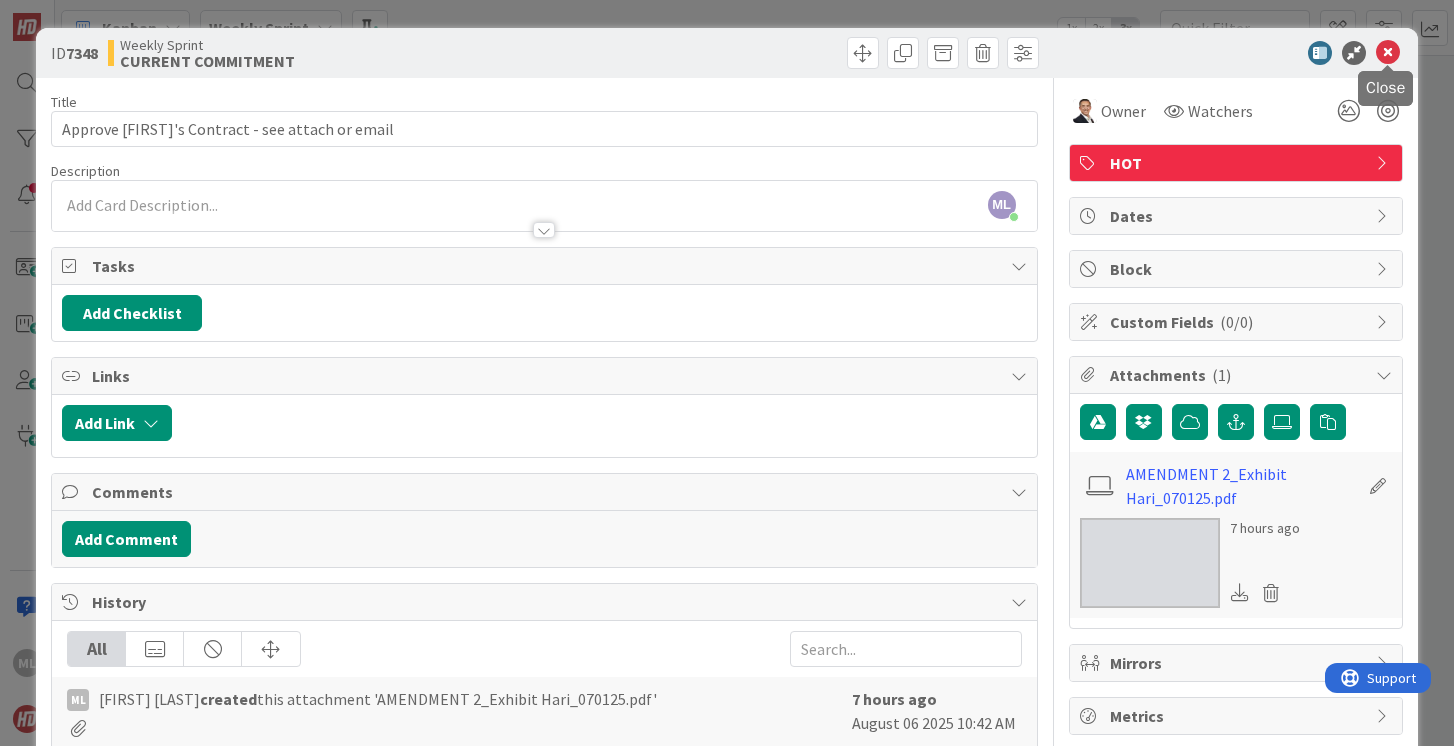 click at bounding box center (1388, 53) 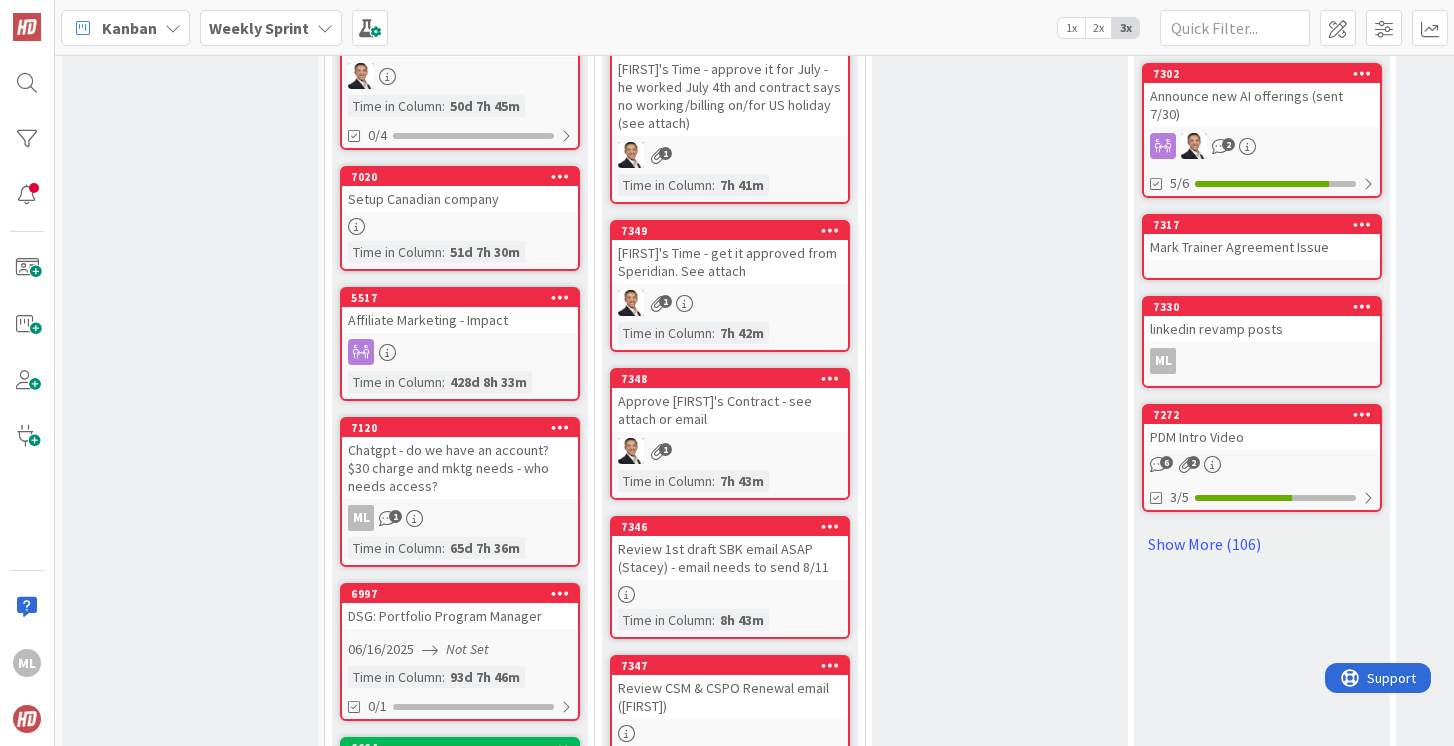 scroll, scrollTop: 1025, scrollLeft: 0, axis: vertical 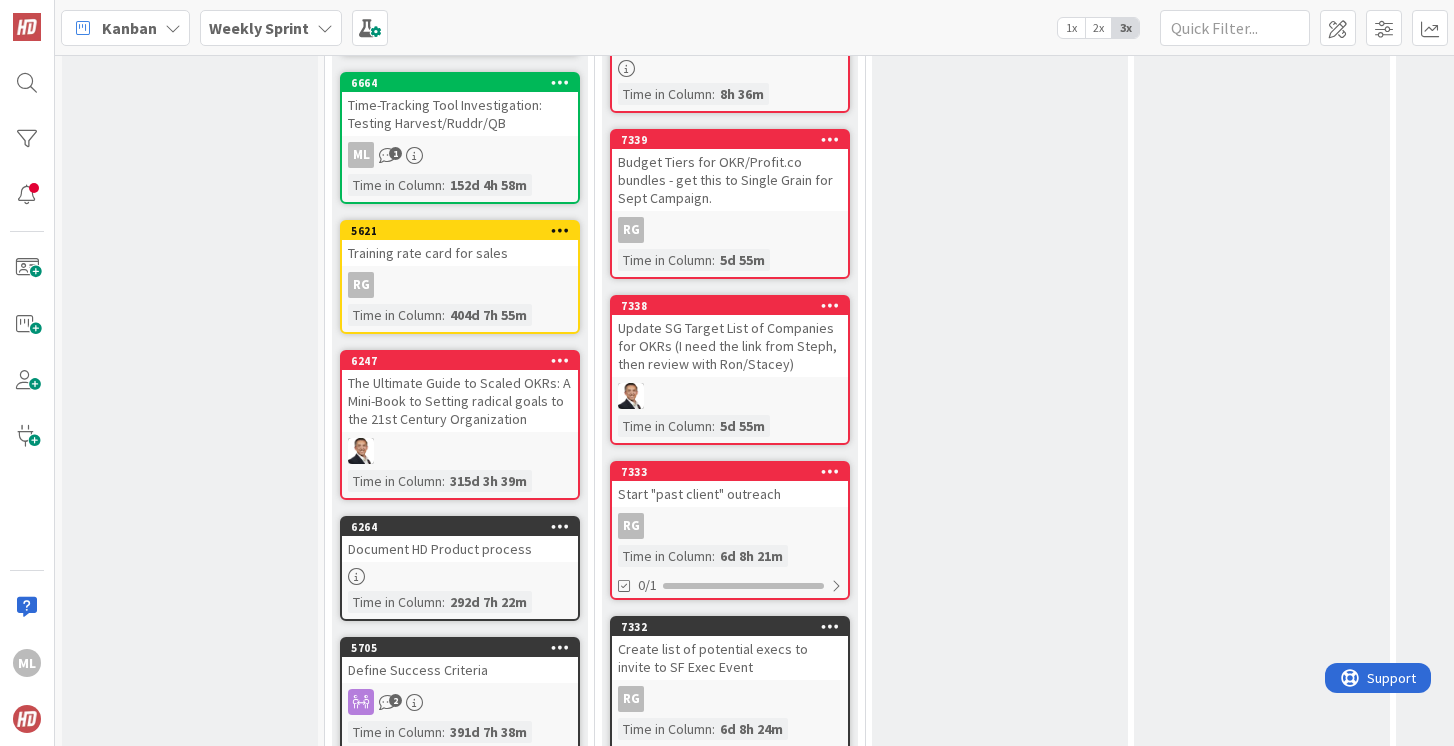 click on "7338 Update SG Target List of Companies for OKRs (I need the link from [FIRST], then review with [FIRST]/[FIRST]) Time in Column : 5d 55m" at bounding box center (730, 370) 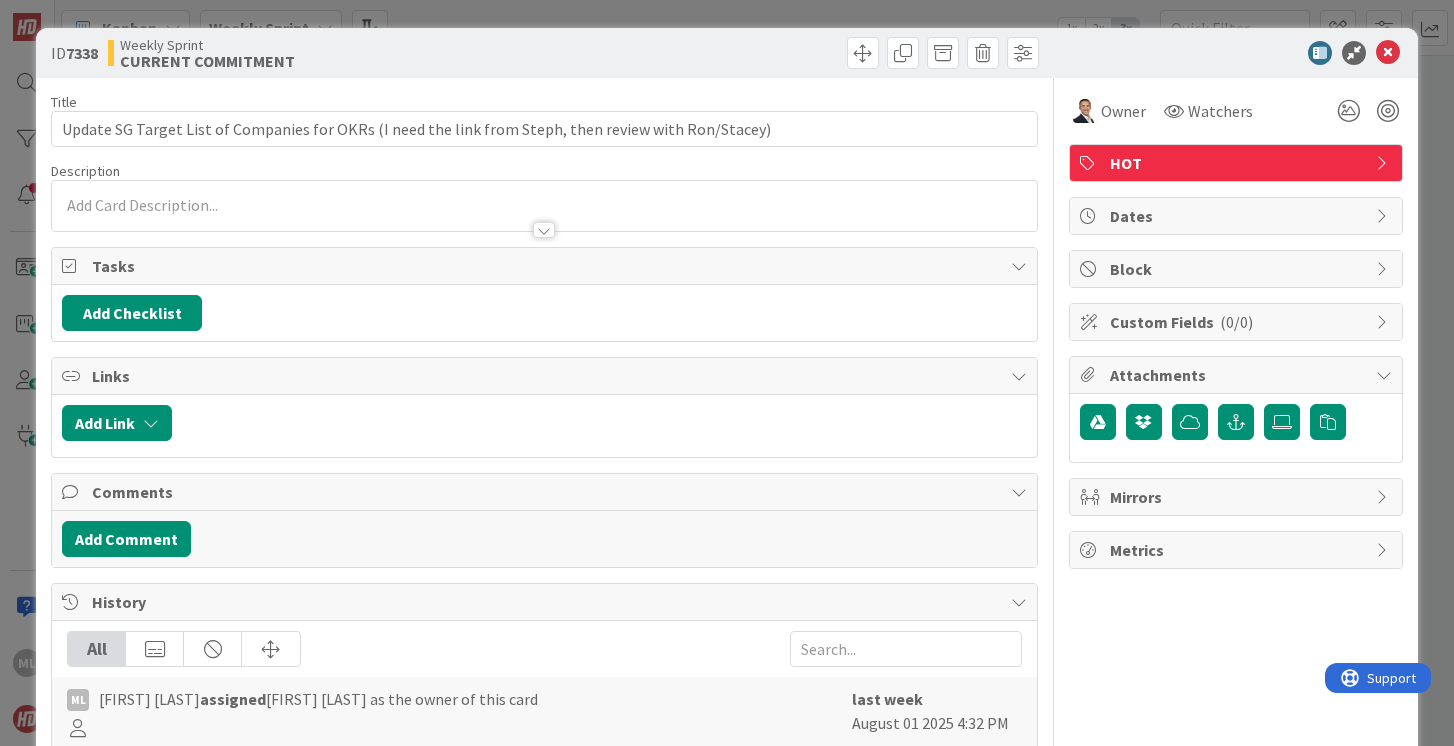 scroll, scrollTop: 0, scrollLeft: 0, axis: both 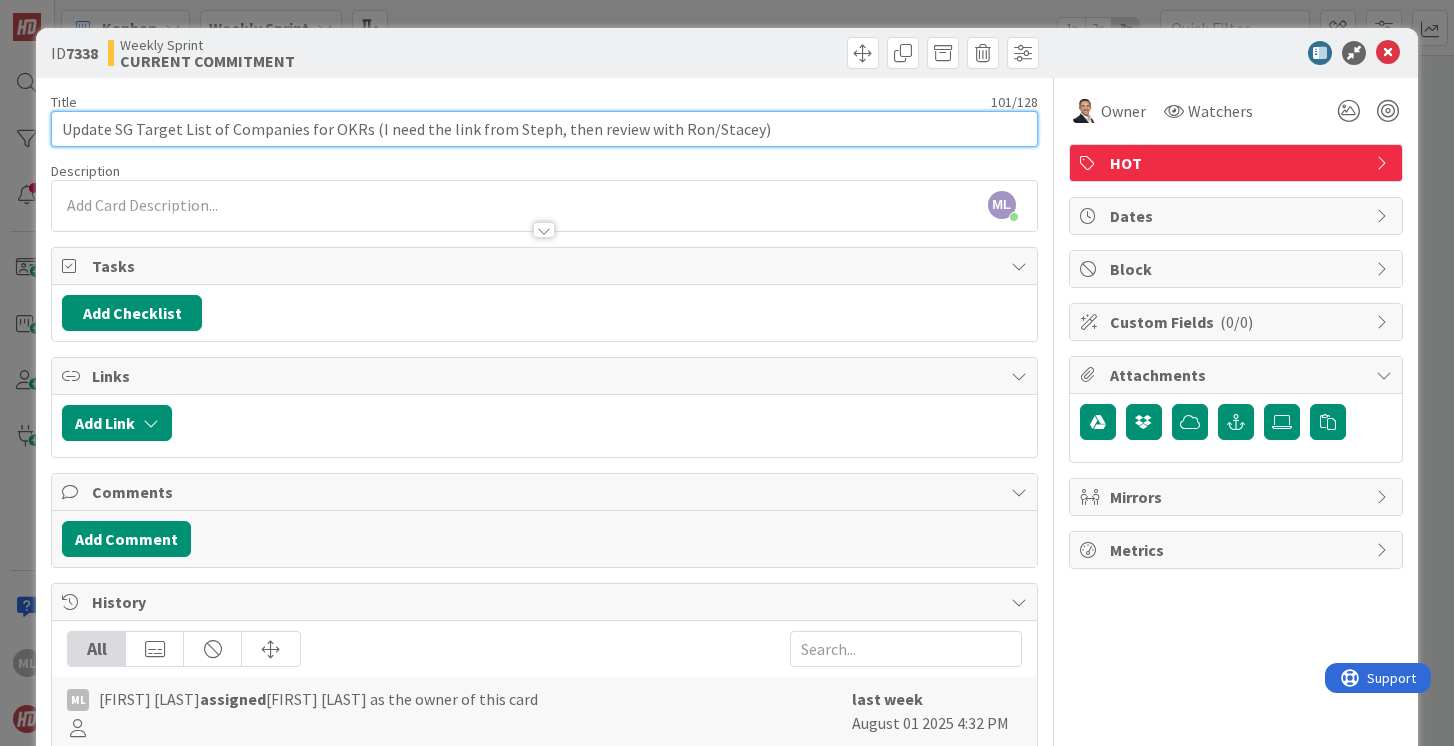 drag, startPoint x: 365, startPoint y: 126, endPoint x: 747, endPoint y: 161, distance: 383.60007 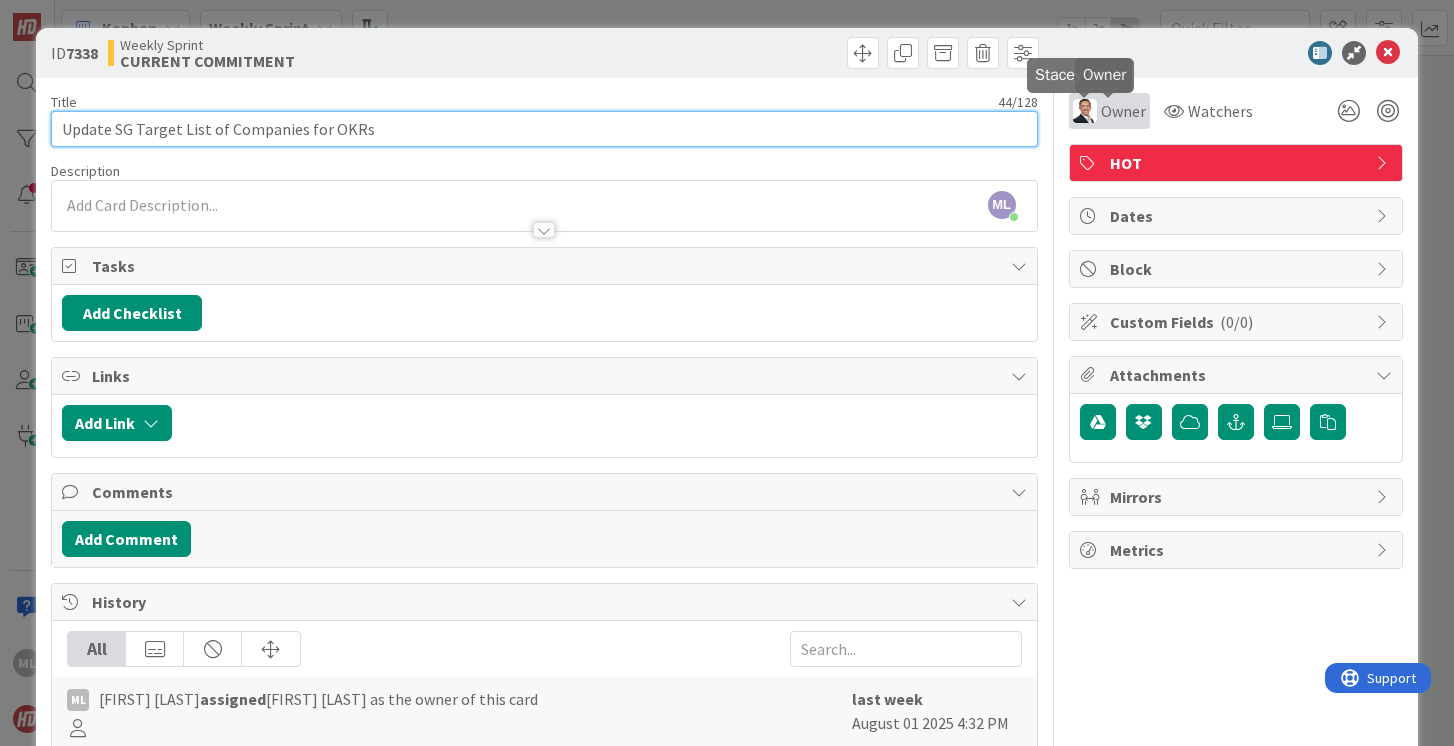 type on "Update SG Target List of Companies for OKRs" 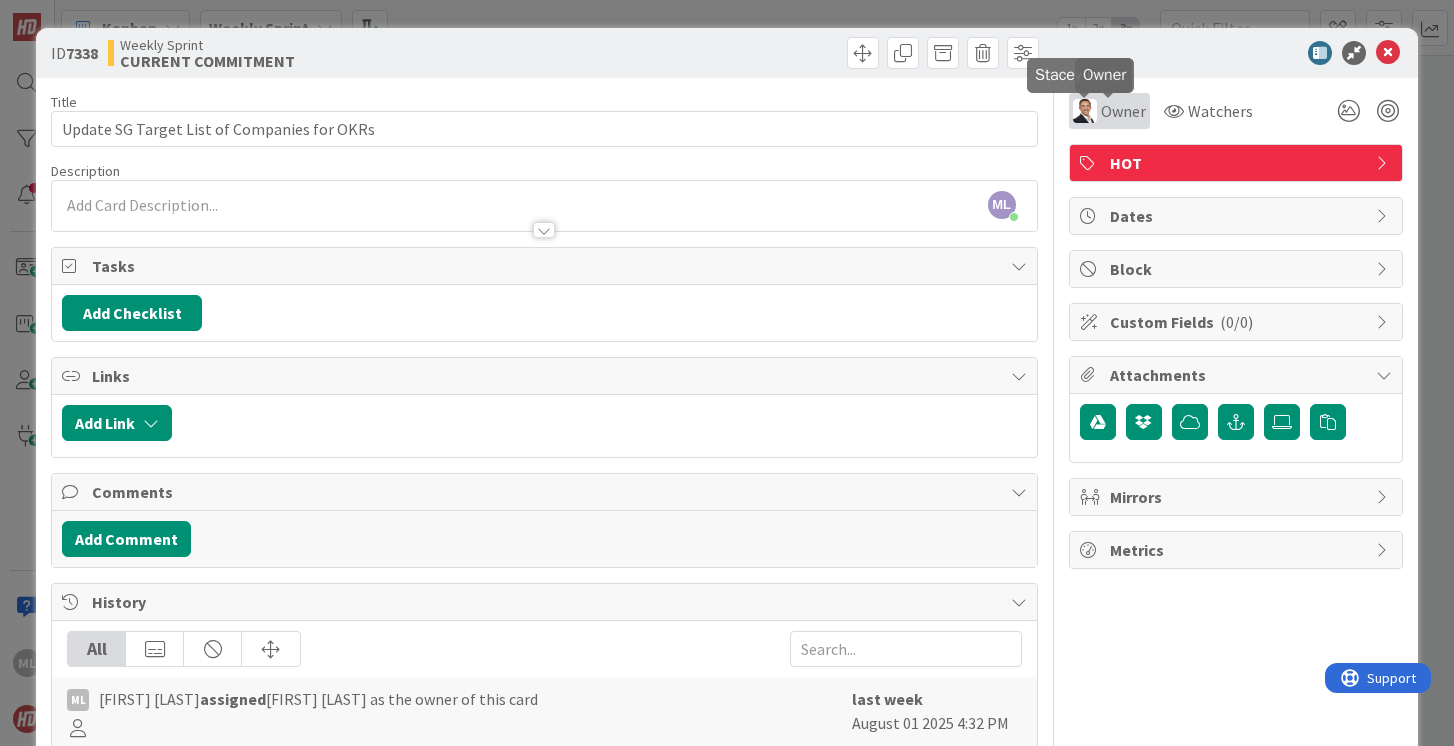 click at bounding box center (1085, 111) 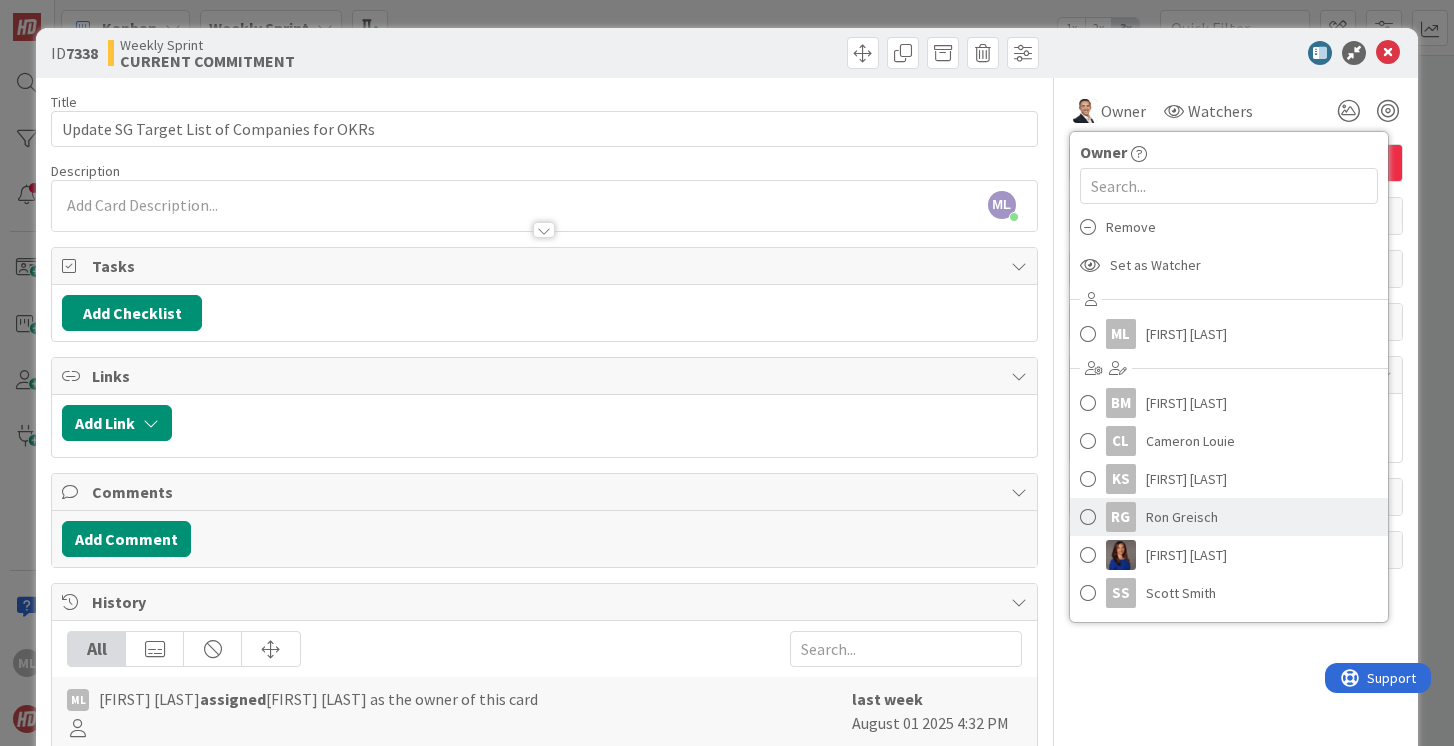 click at bounding box center [1088, 517] 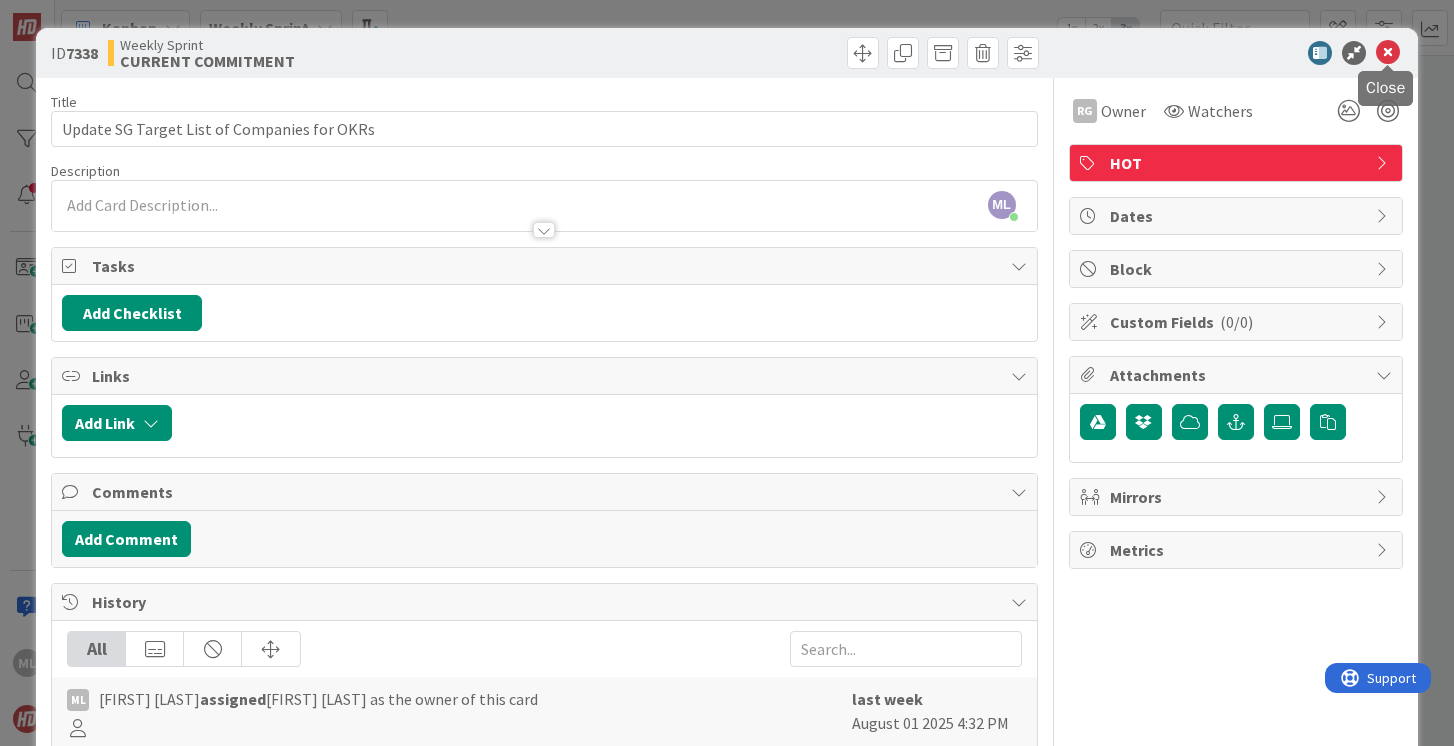 click at bounding box center (1388, 53) 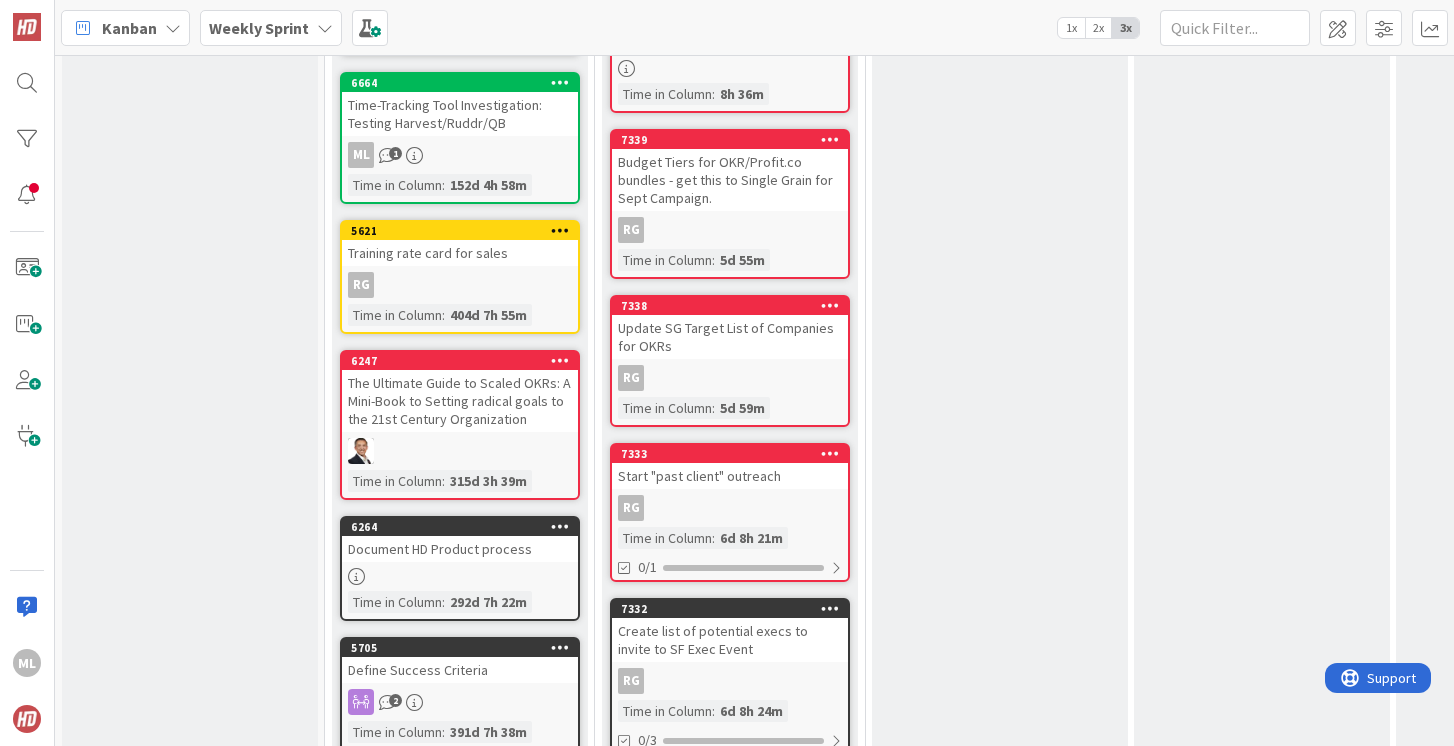 scroll, scrollTop: 1744, scrollLeft: 0, axis: vertical 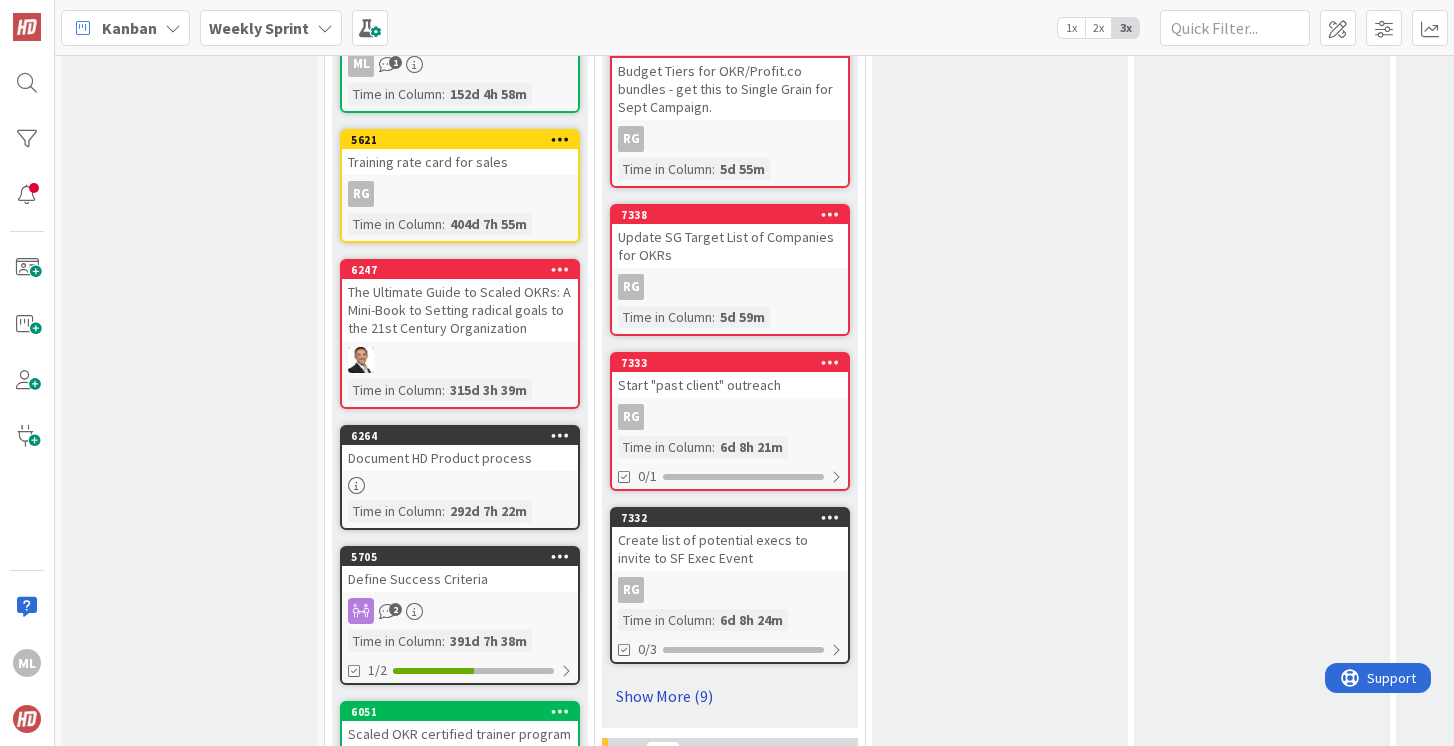 click on "Show More (9)" at bounding box center (730, 696) 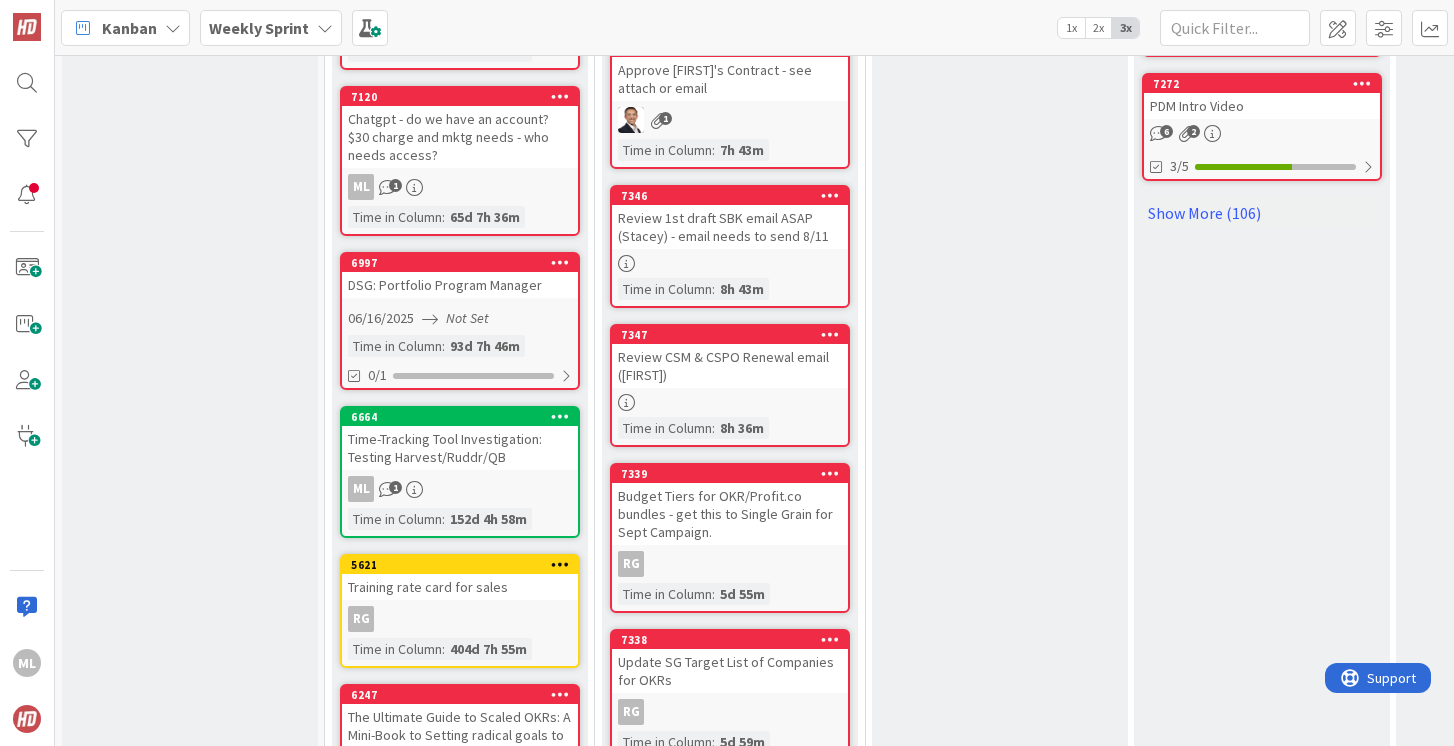 scroll, scrollTop: 1300, scrollLeft: 0, axis: vertical 